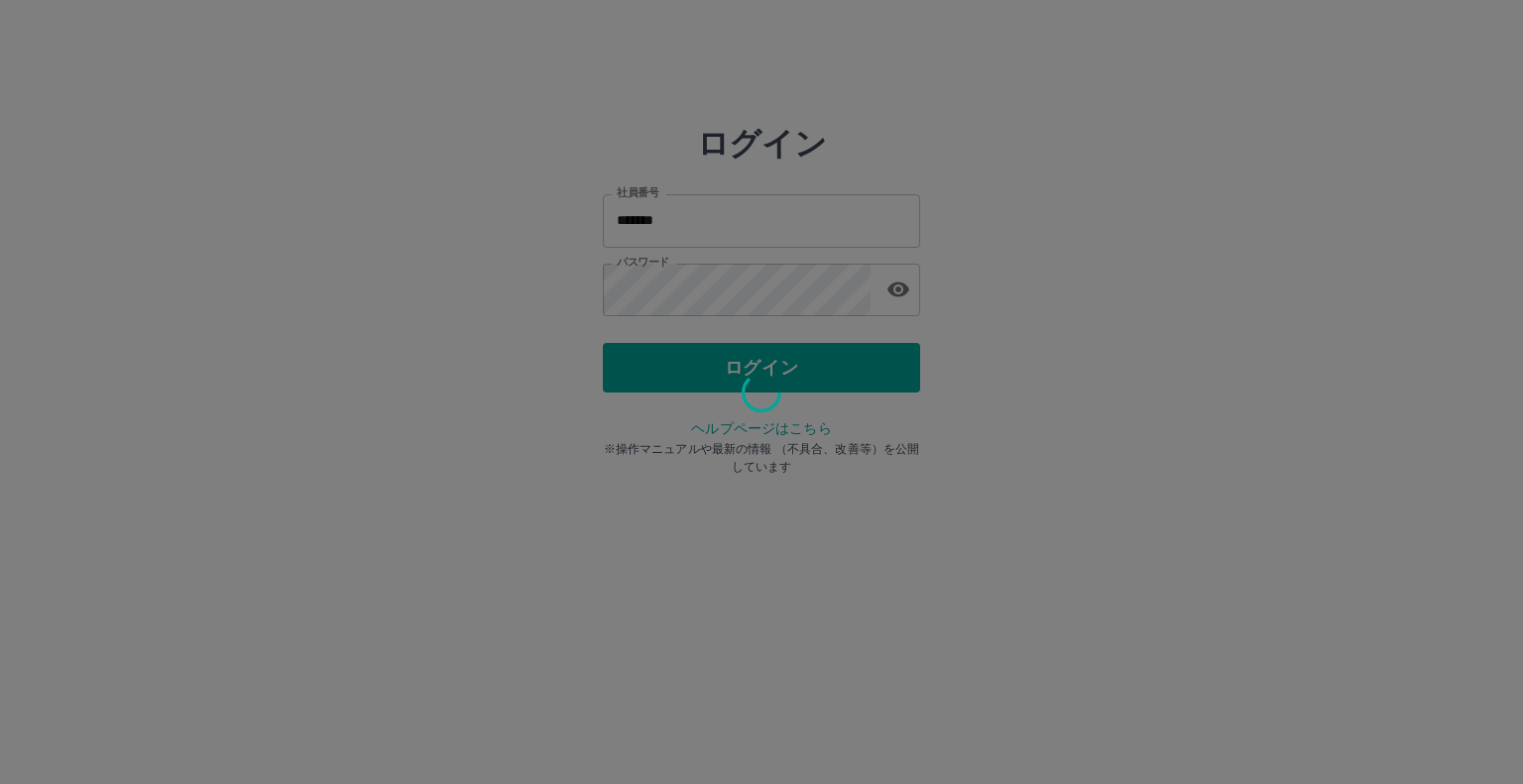 scroll, scrollTop: 0, scrollLeft: 0, axis: both 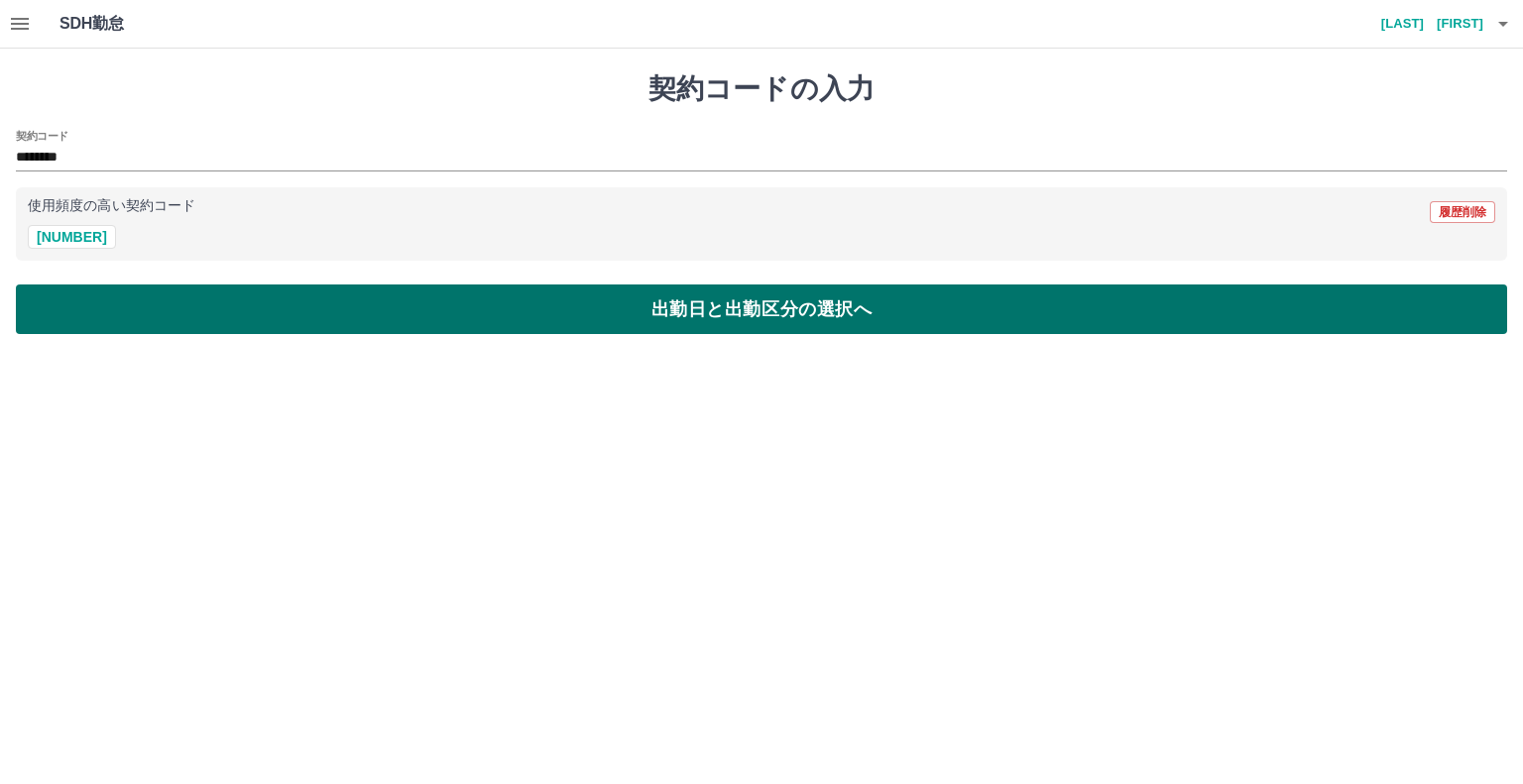 click on "出勤日と出勤区分の選択へ" at bounding box center [762, 309] 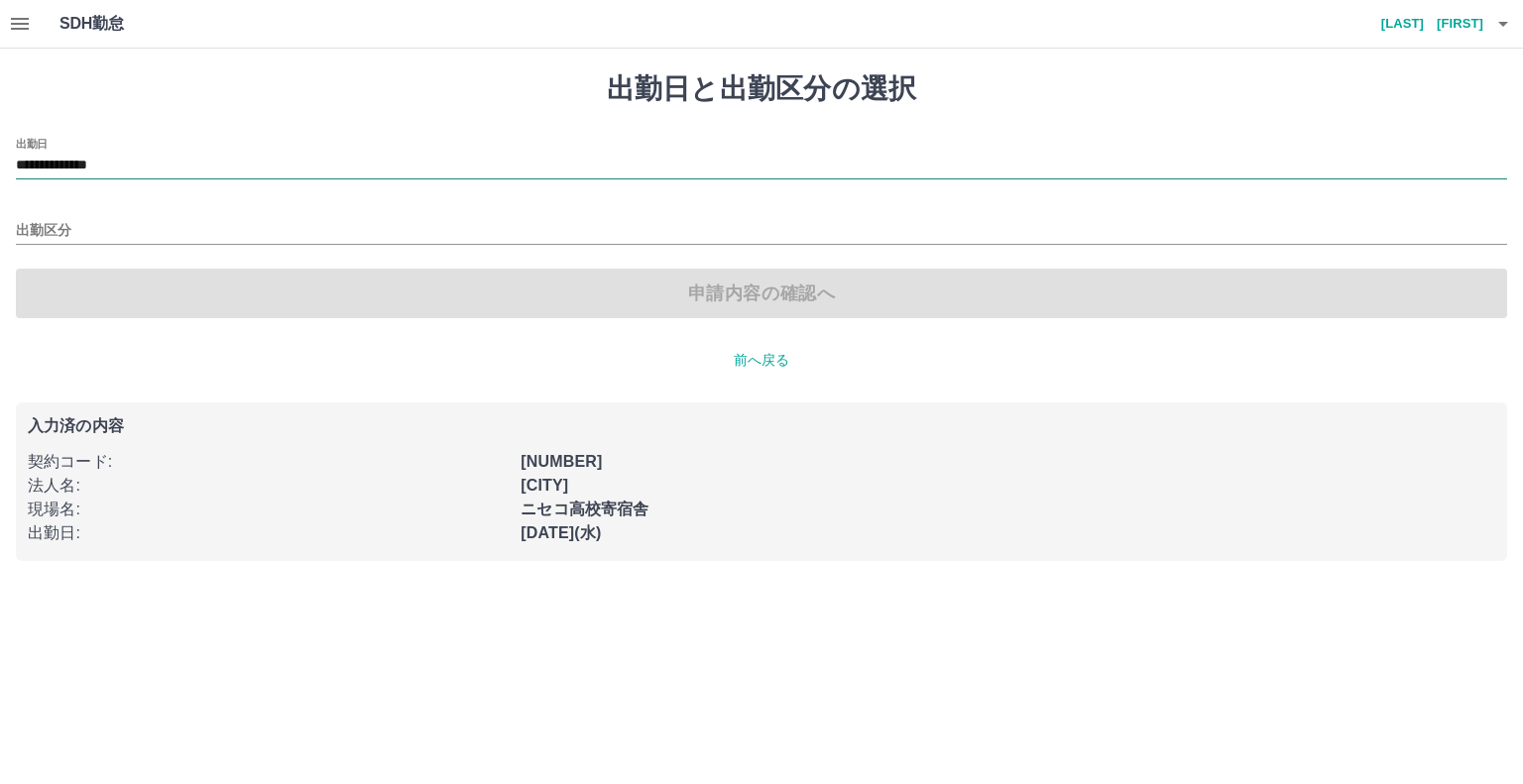 click on "**********" at bounding box center (762, 166) 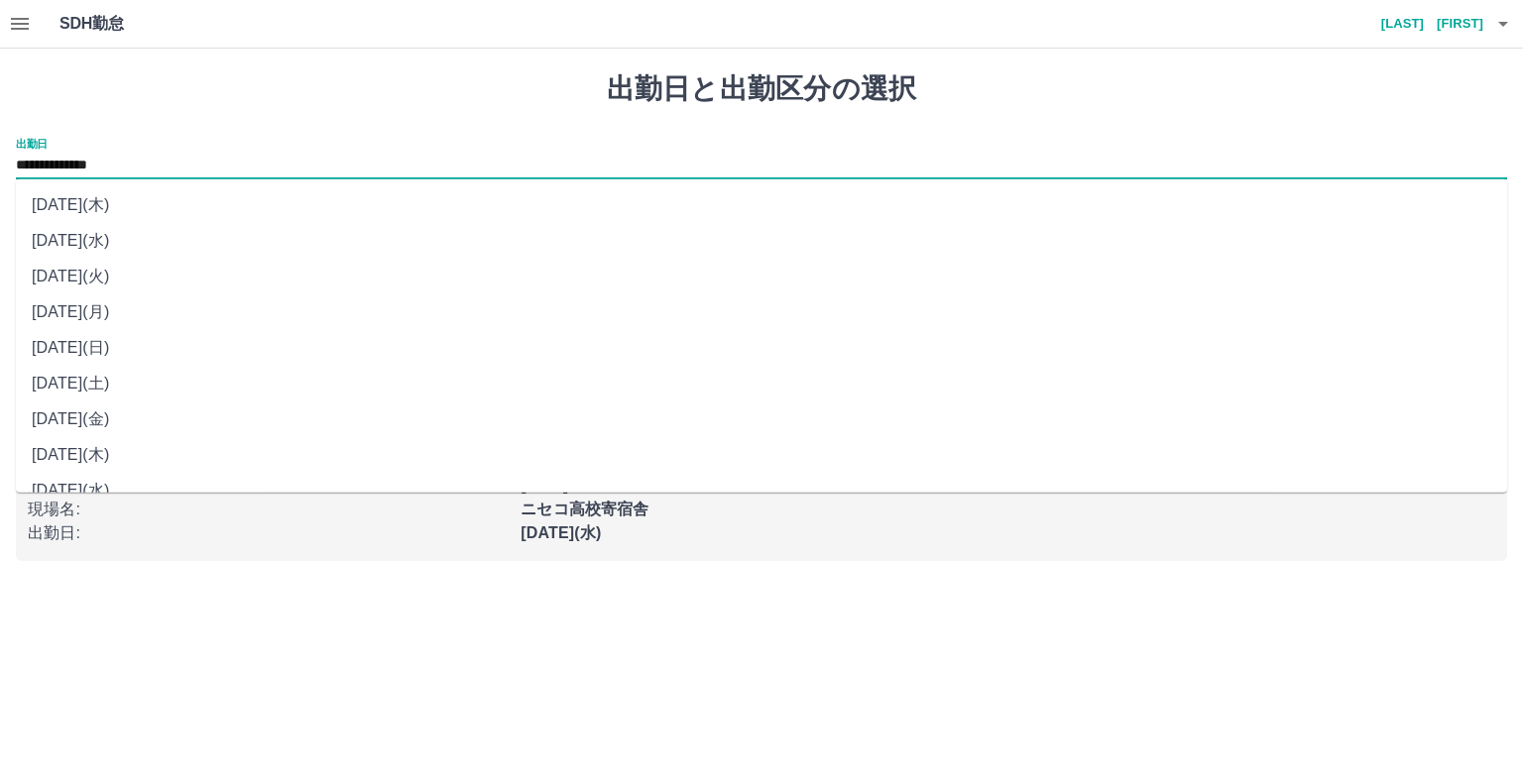 click on "[DATE]([DAY])" at bounding box center (762, 277) 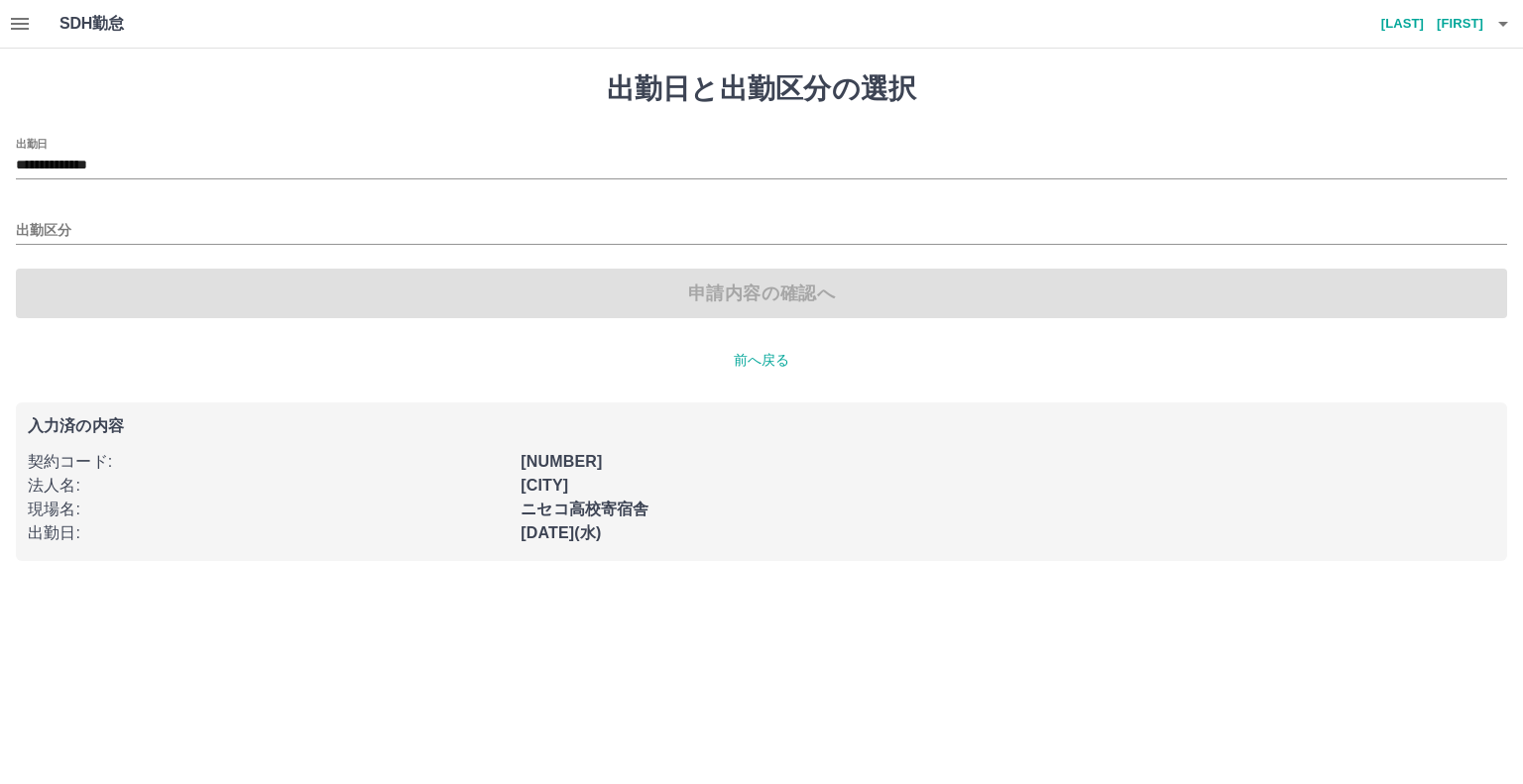 click on "申請内容の確認へ" at bounding box center [762, 293] 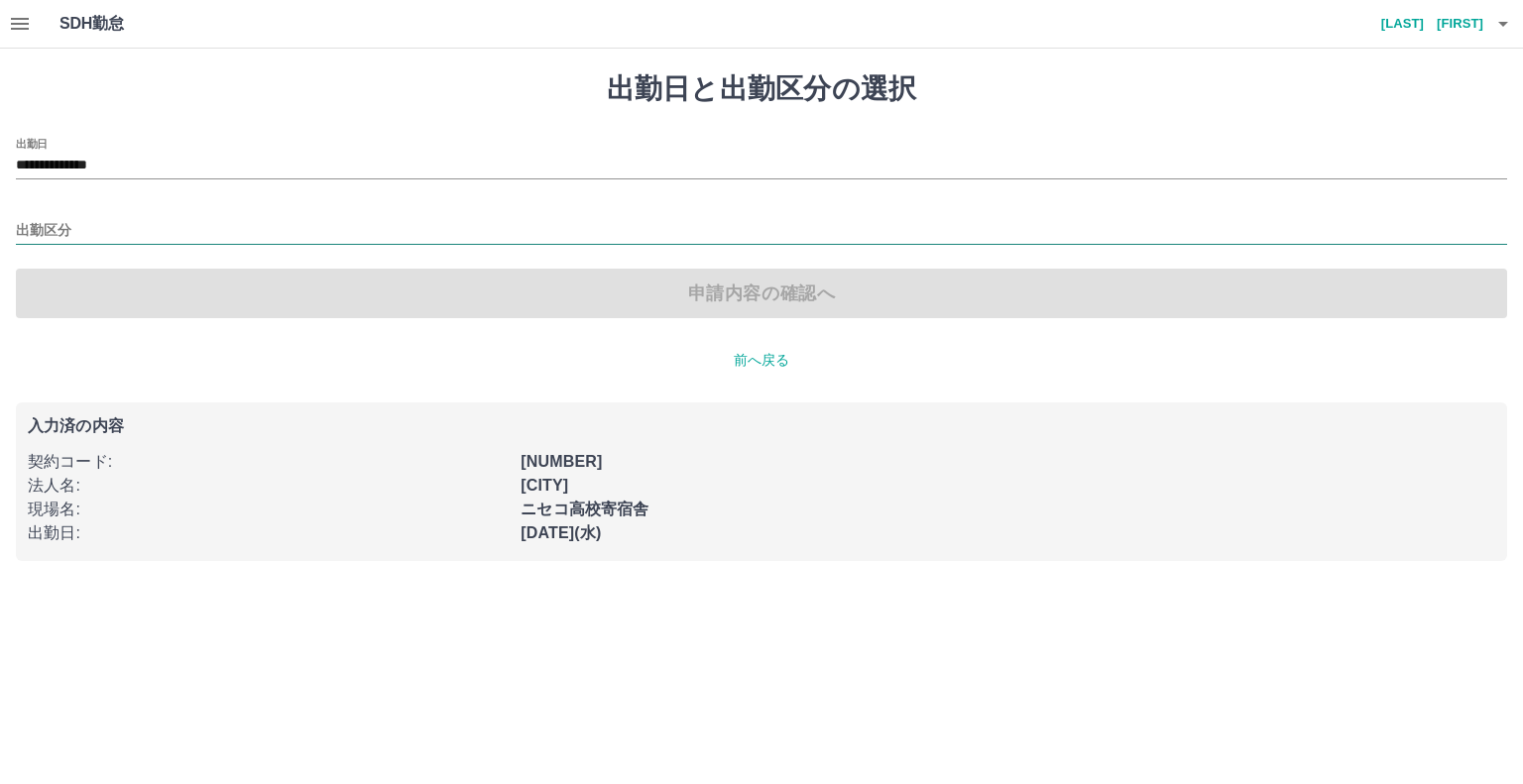 click on "出勤区分" at bounding box center (762, 231) 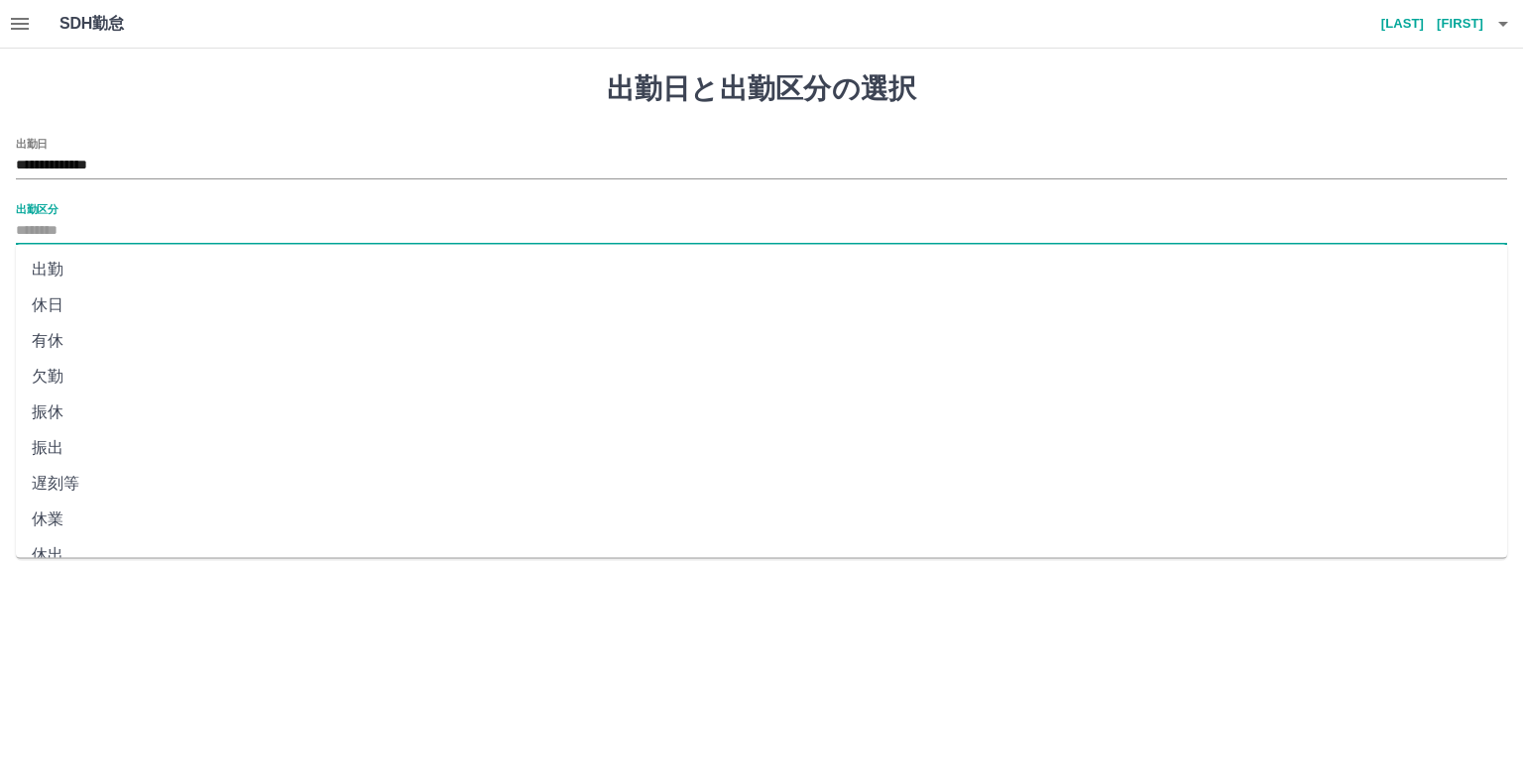 click on "出勤" at bounding box center (762, 270) 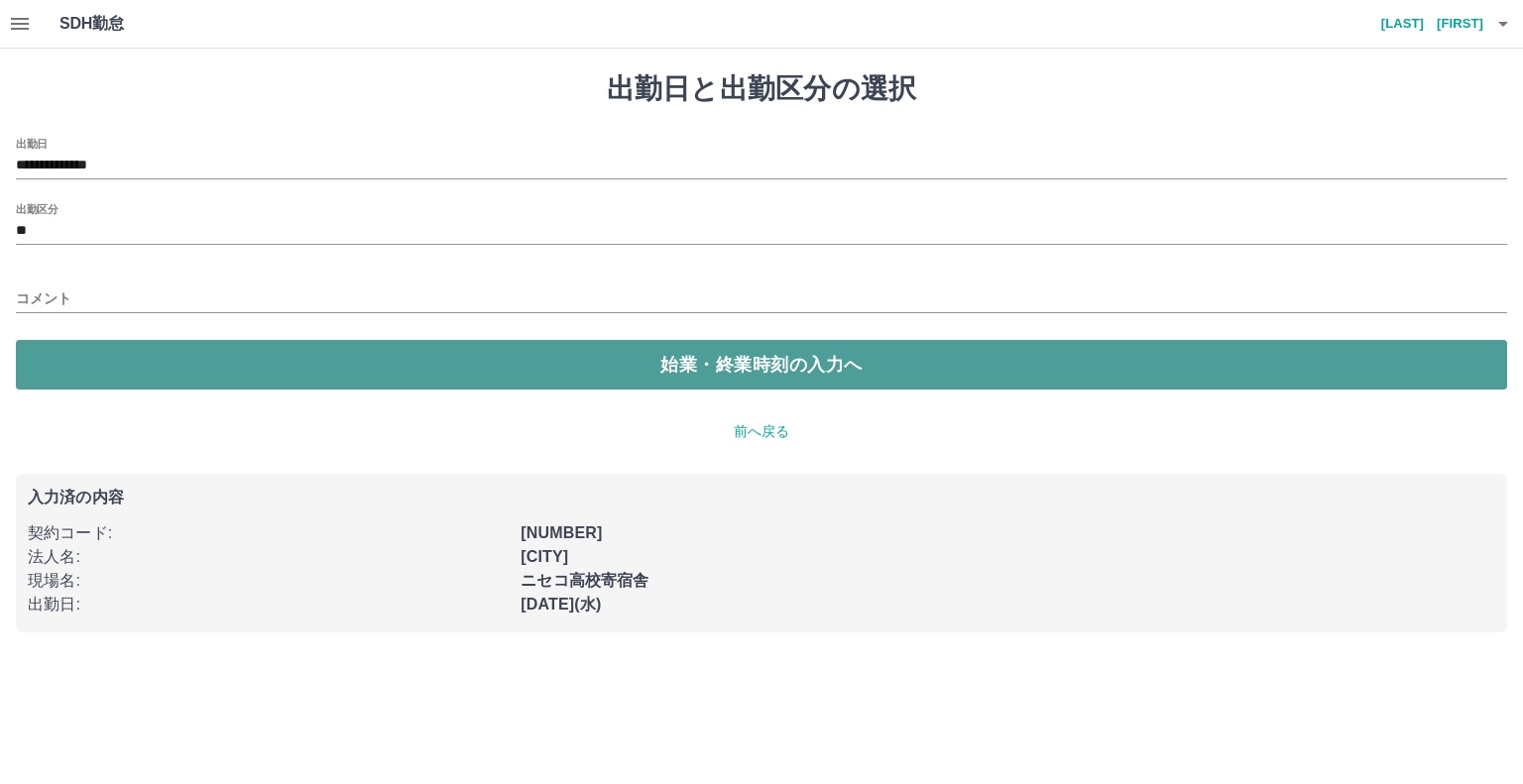 click on "始業・終業時刻の入力へ" at bounding box center (762, 365) 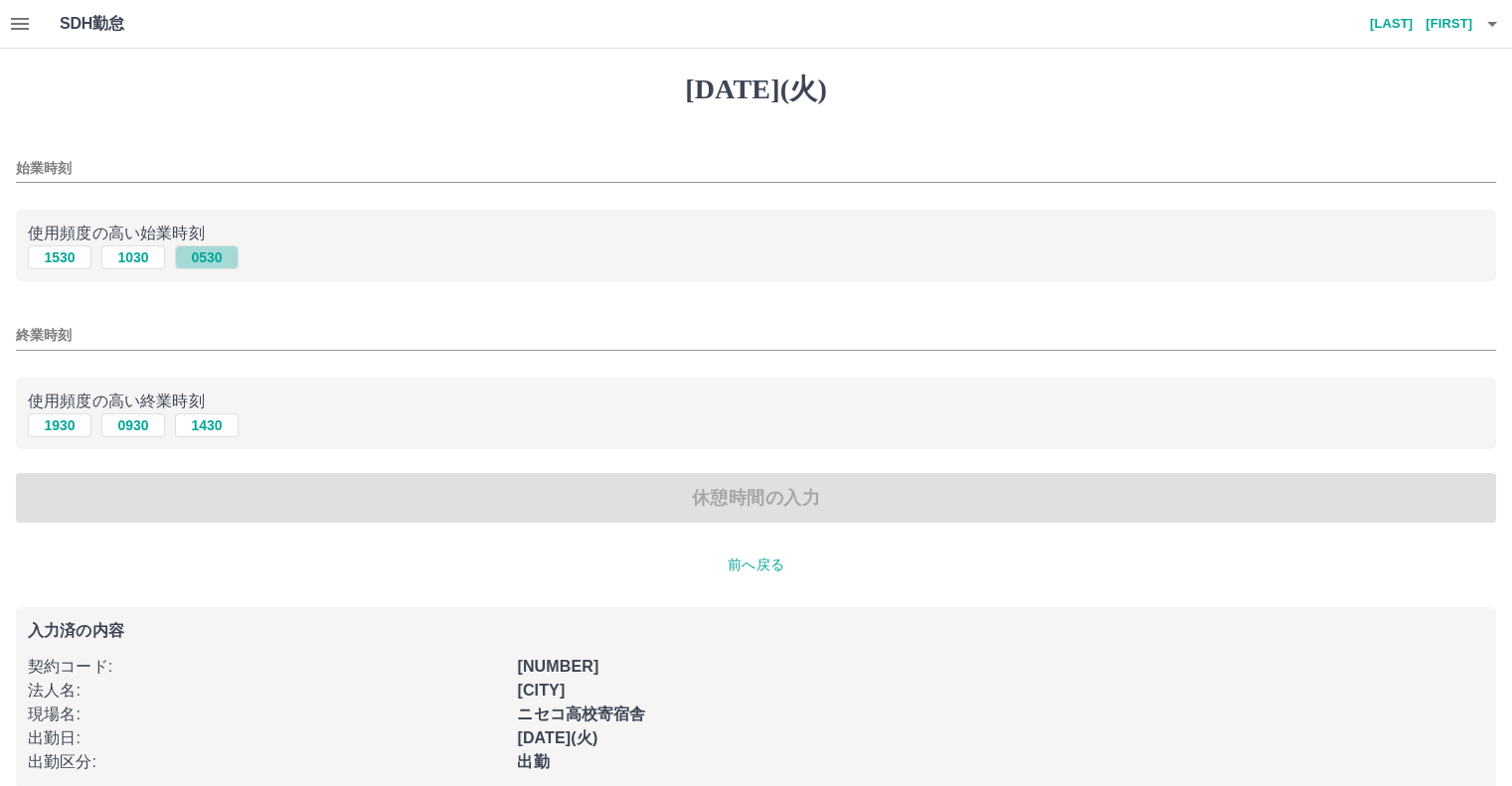 click on "0530" at bounding box center [207, 257] 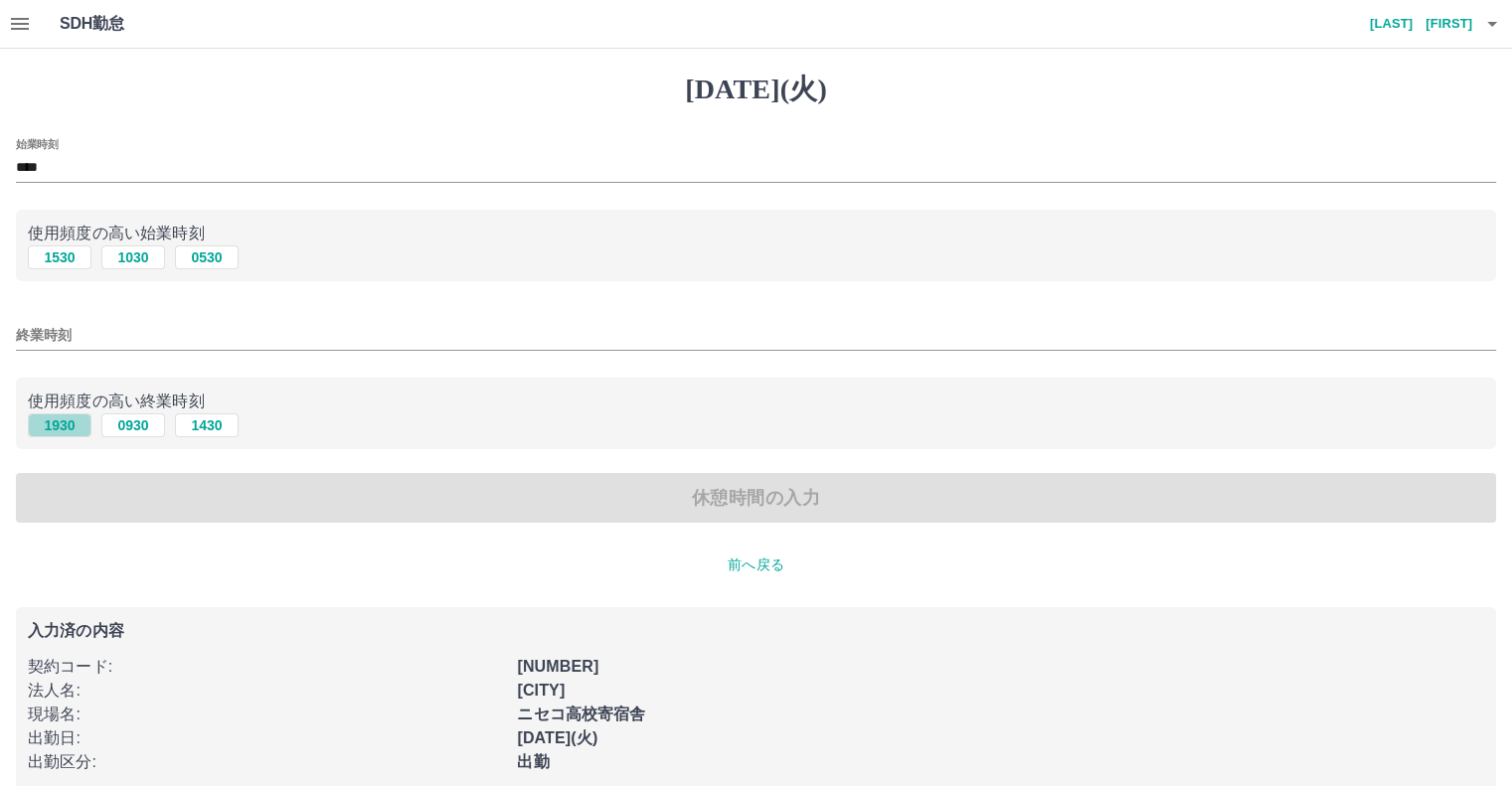 click on "1930" at bounding box center (60, 257) 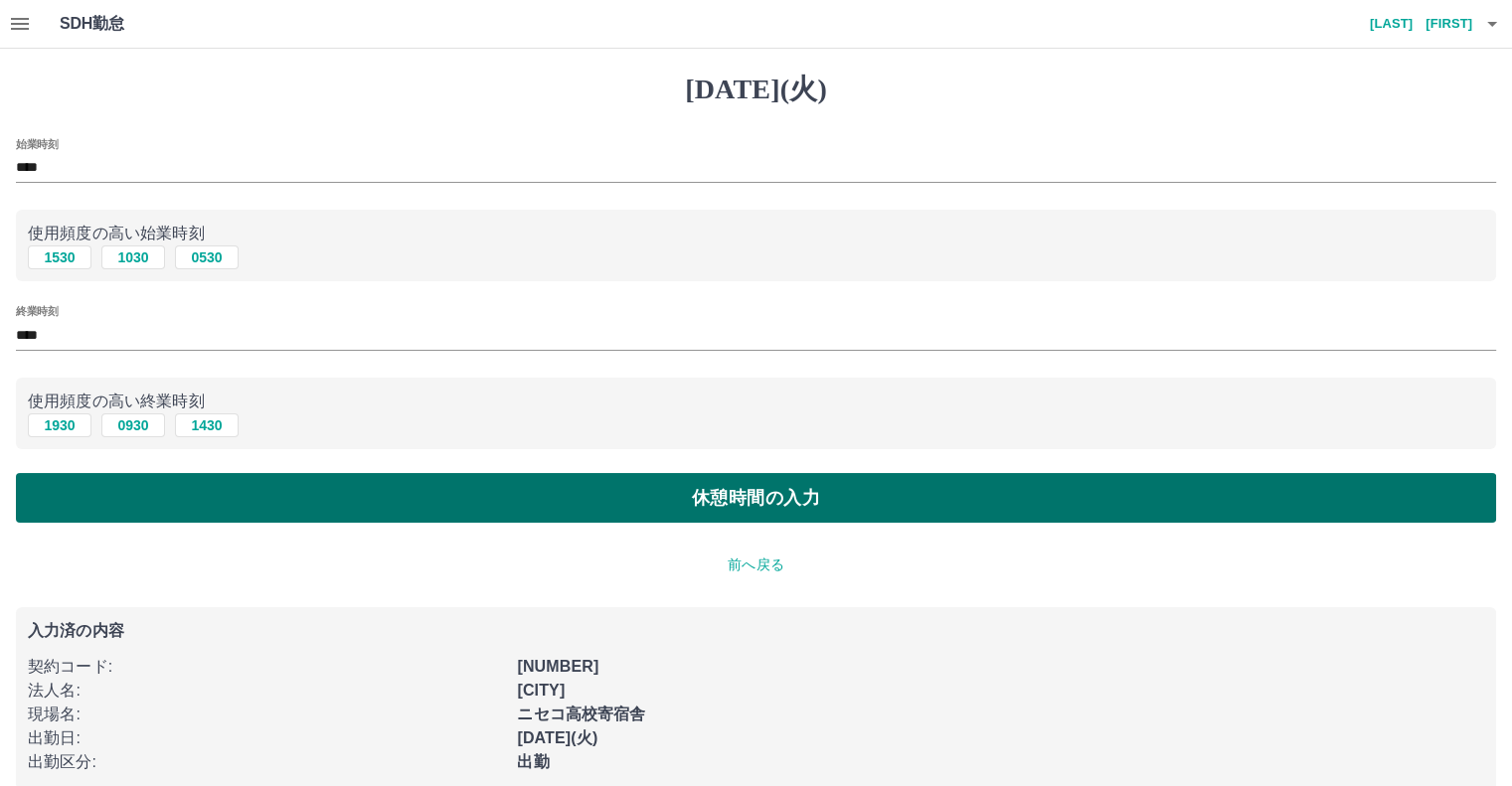 click on "休憩時間の入力" at bounding box center [756, 498] 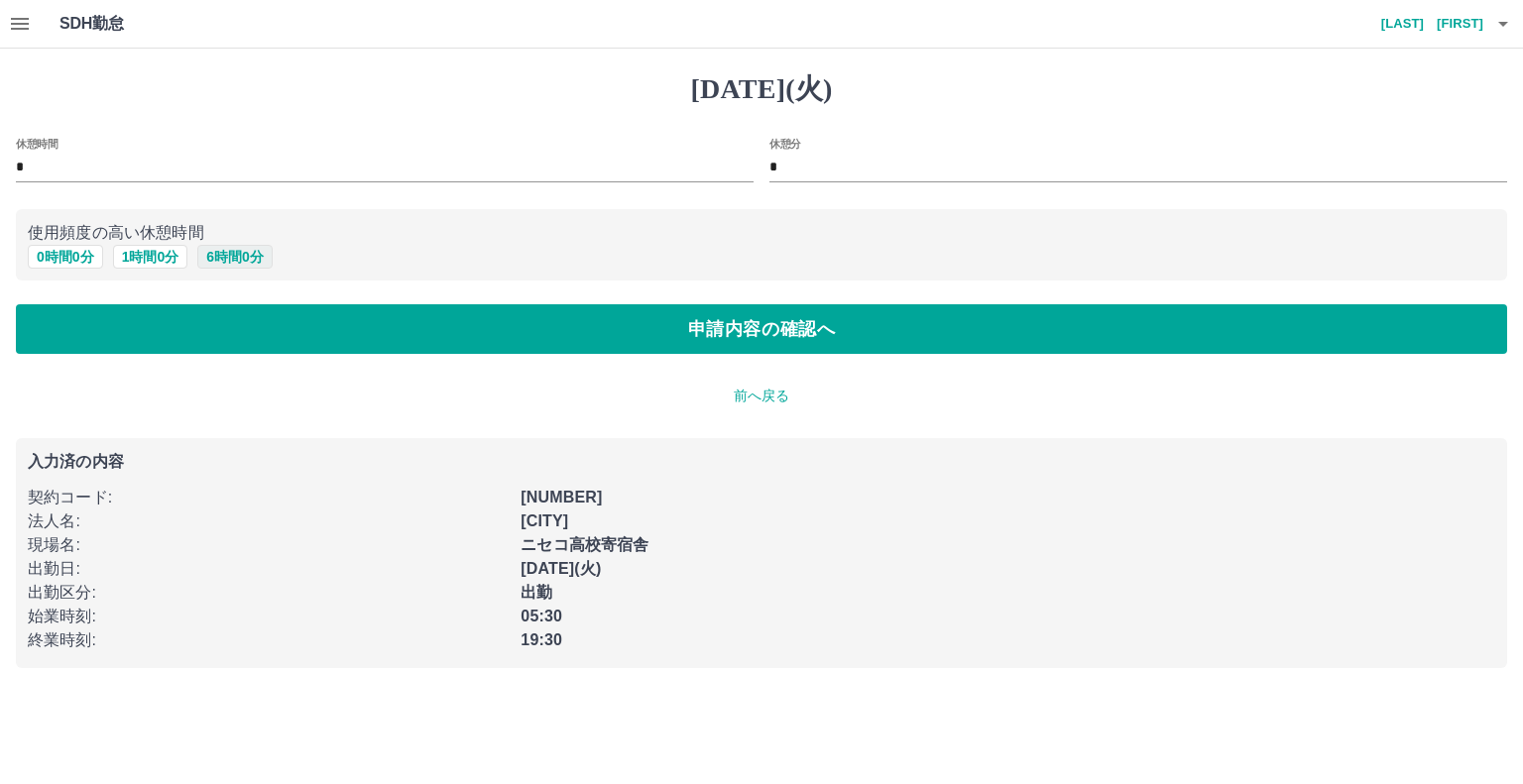 drag, startPoint x: 232, startPoint y: 248, endPoint x: 225, endPoint y: 263, distance: 16.552945 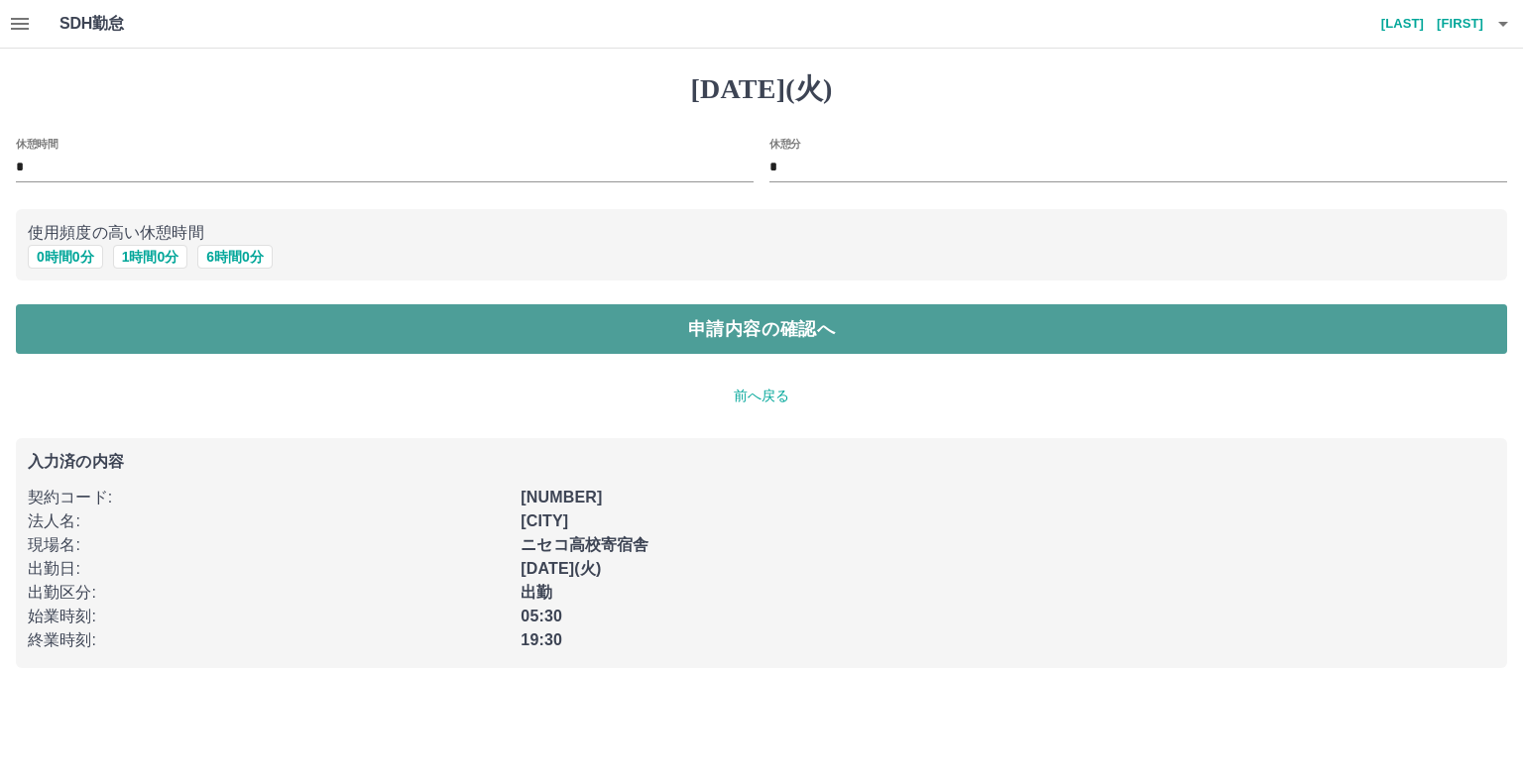 click on "申請内容の確認へ" at bounding box center (762, 329) 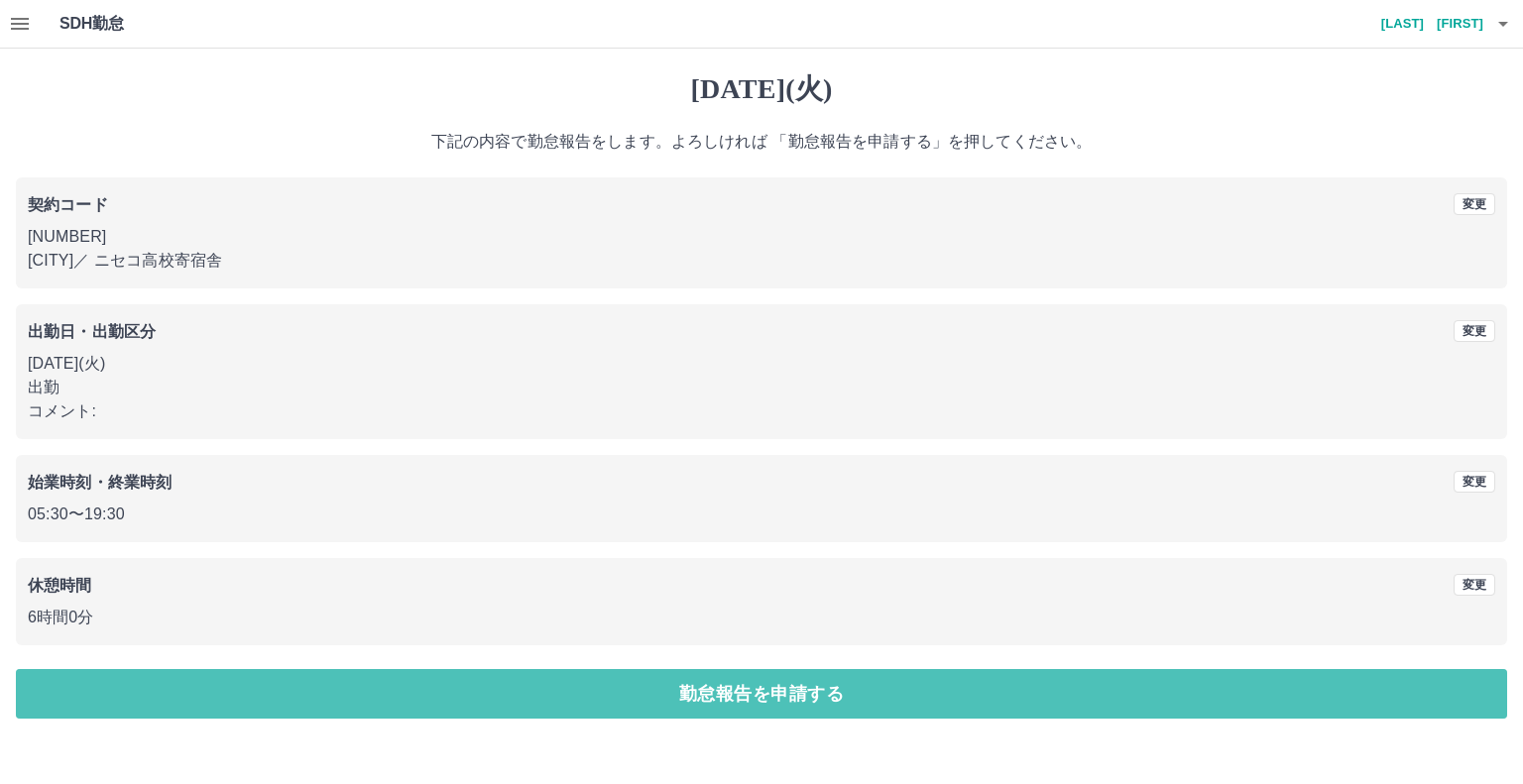 click on "勤怠報告を申請する" at bounding box center (762, 694) 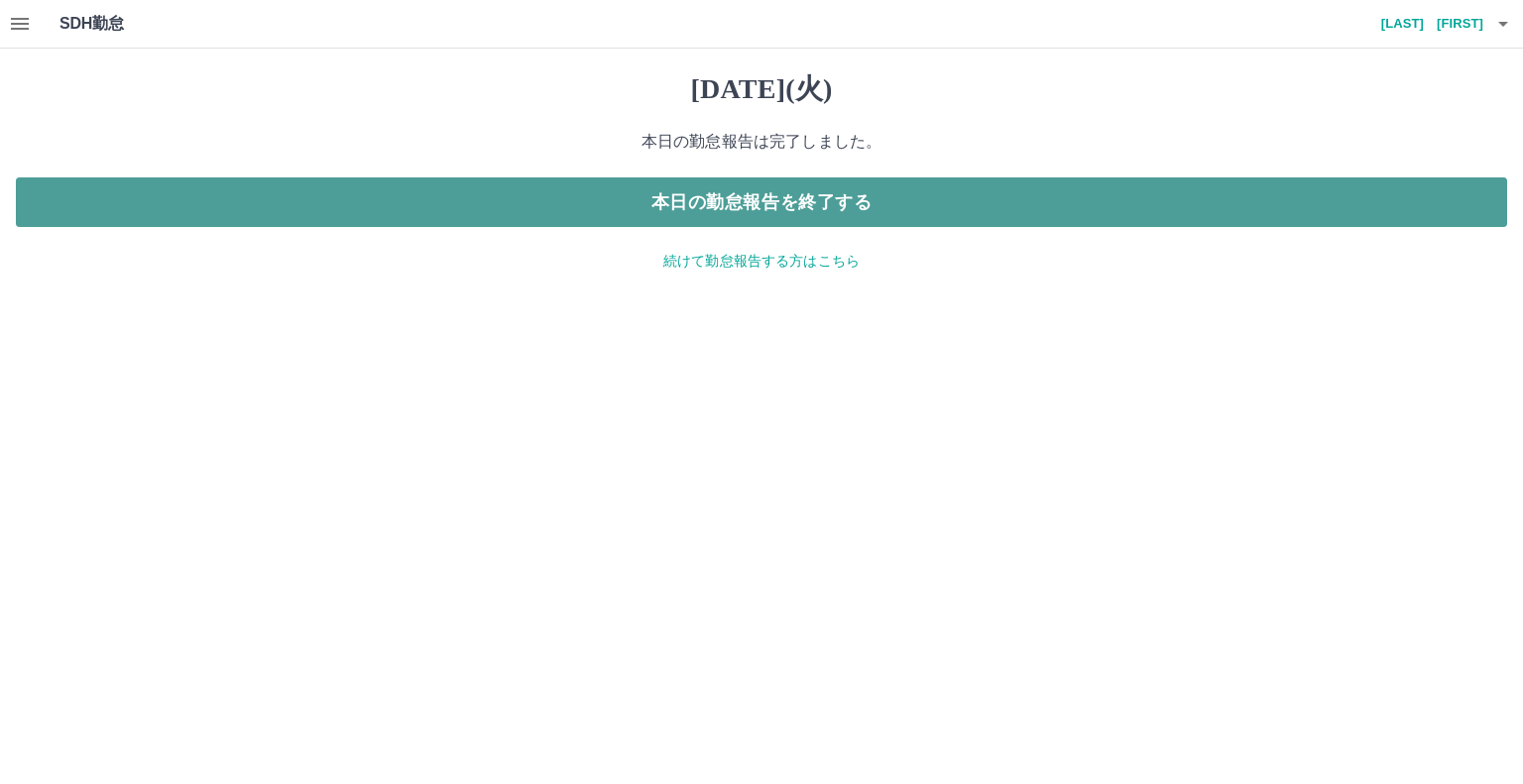 click on "本日の勤怠報告を終了する" at bounding box center (762, 202) 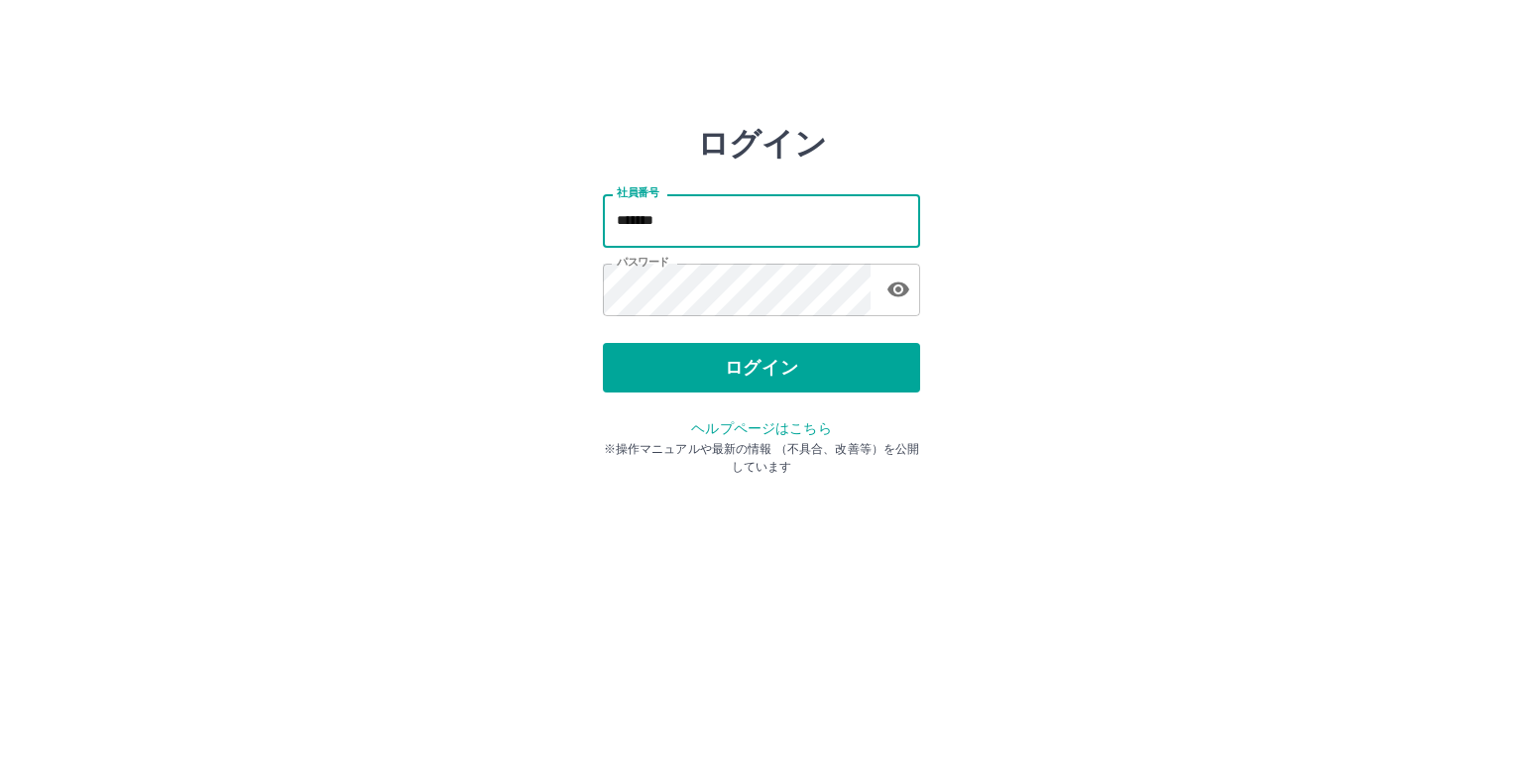 scroll, scrollTop: 0, scrollLeft: 0, axis: both 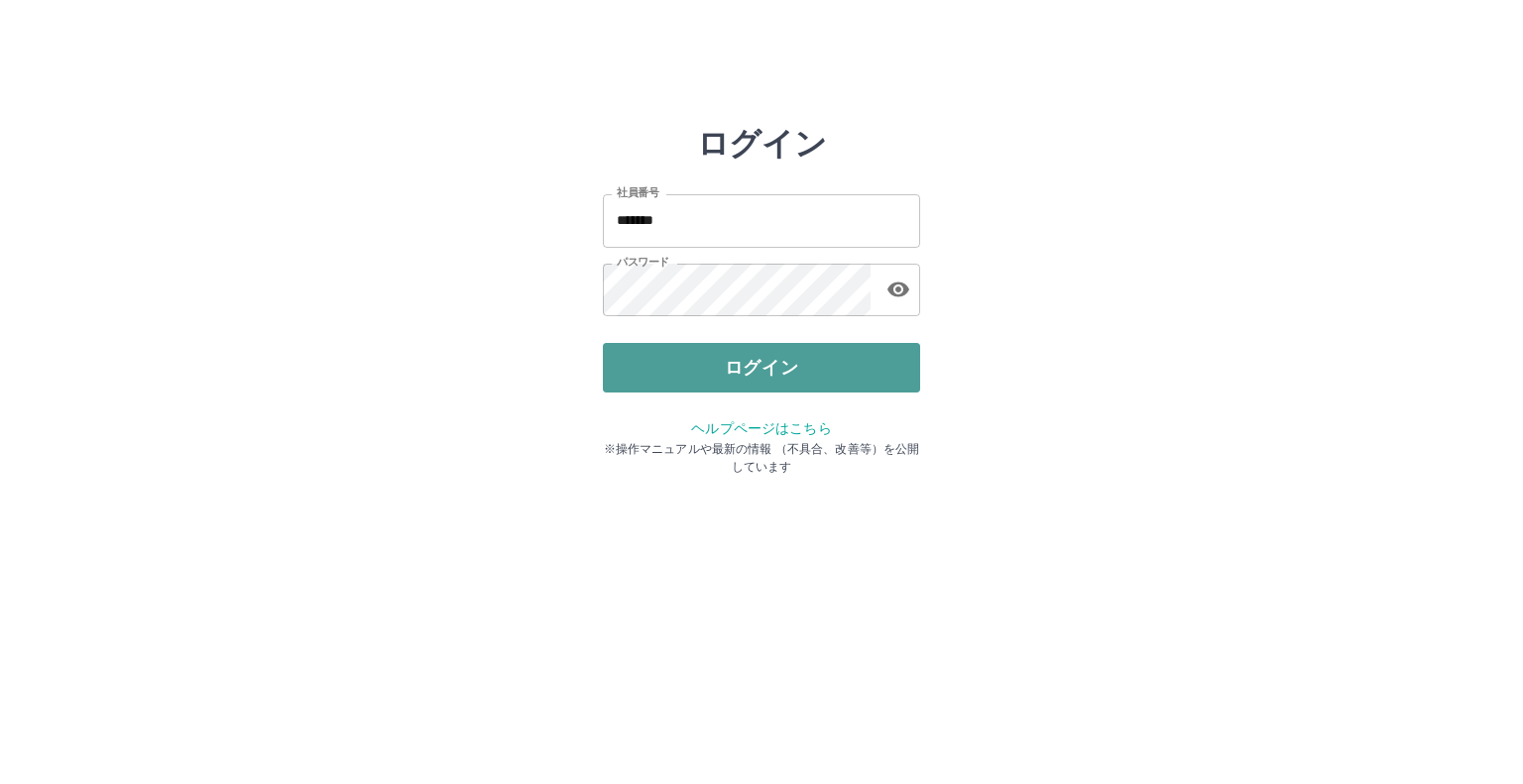 click on "ログイン" at bounding box center (762, 368) 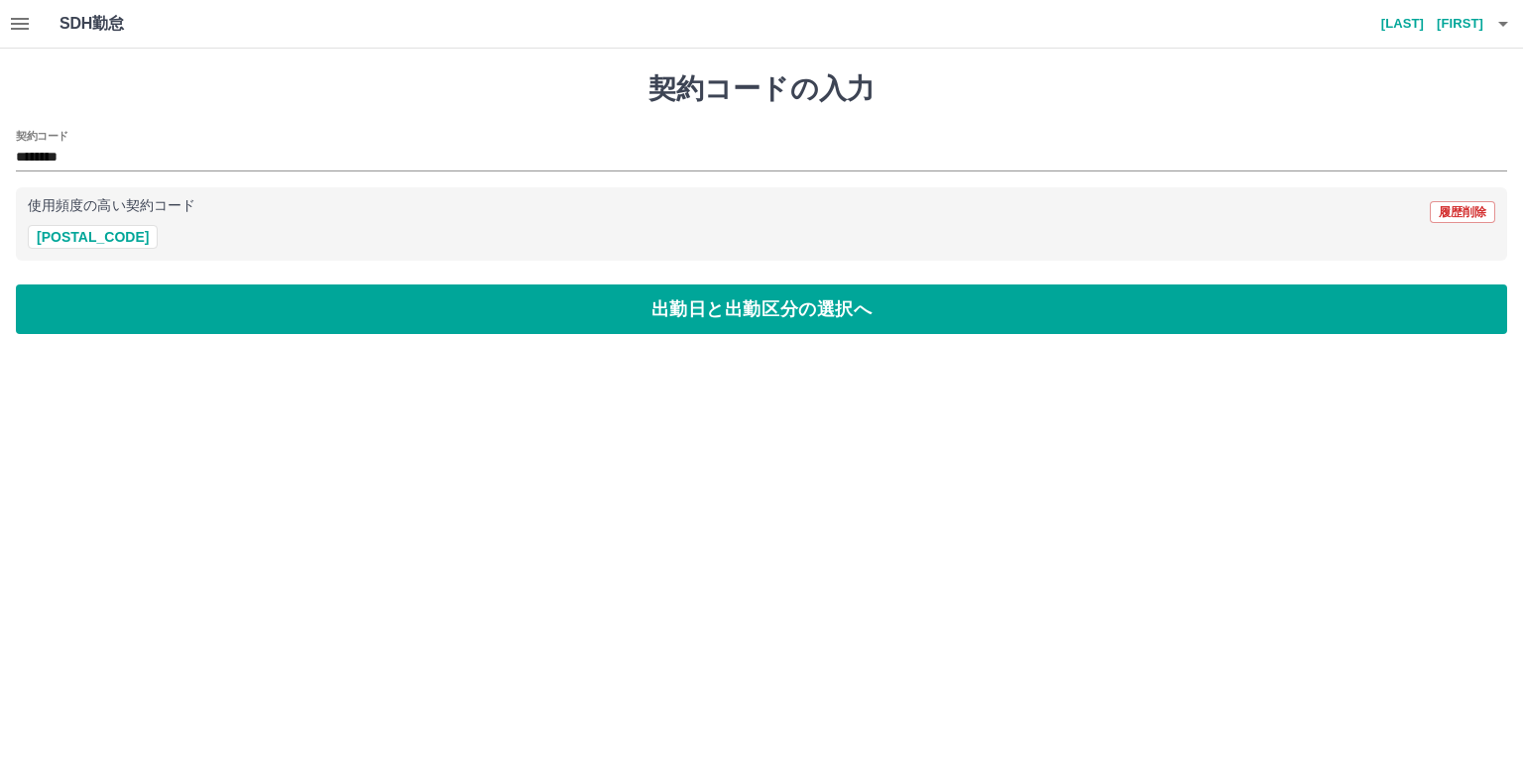scroll, scrollTop: 0, scrollLeft: 0, axis: both 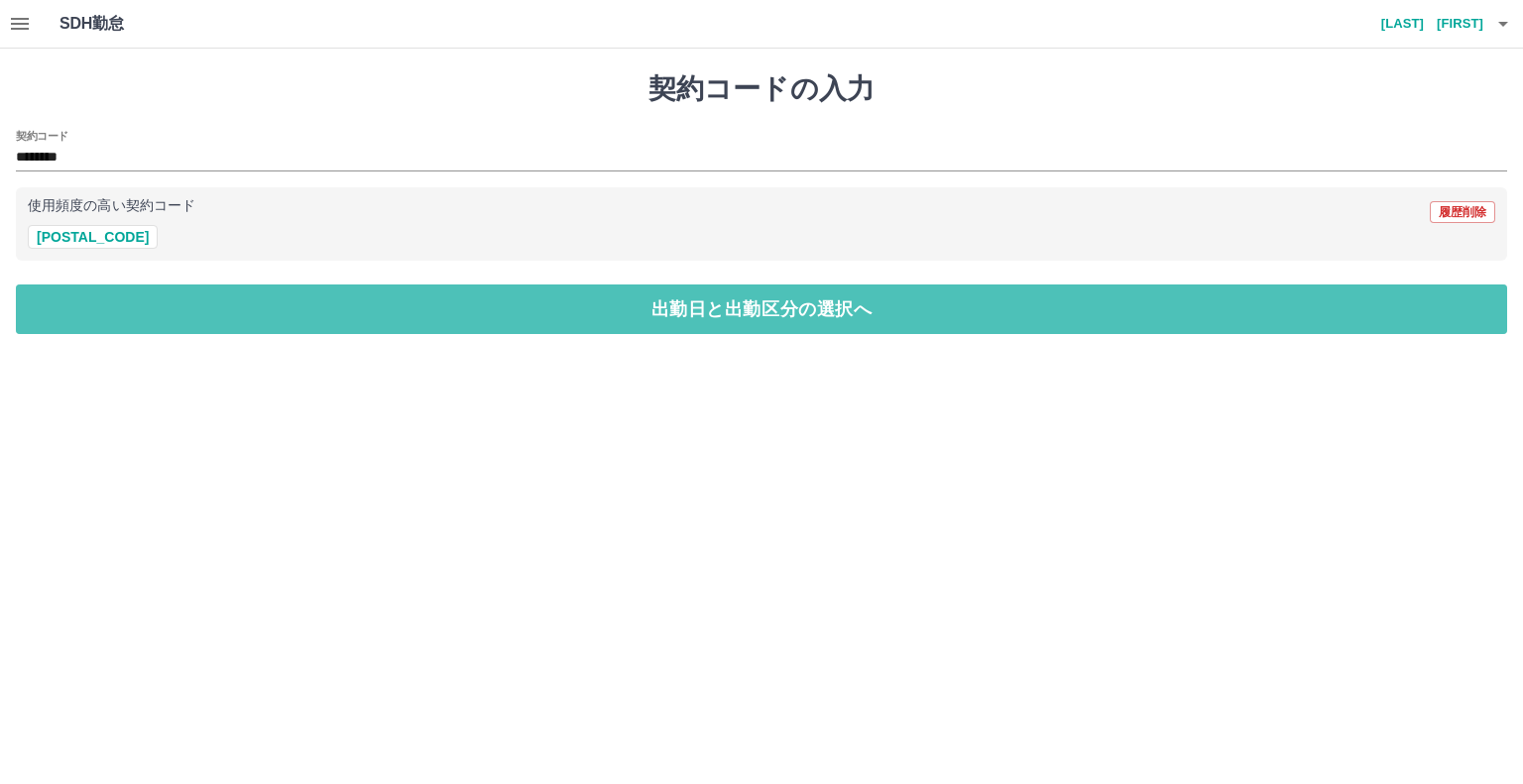 drag, startPoint x: 112, startPoint y: 316, endPoint x: 106, endPoint y: 283, distance: 33.54102 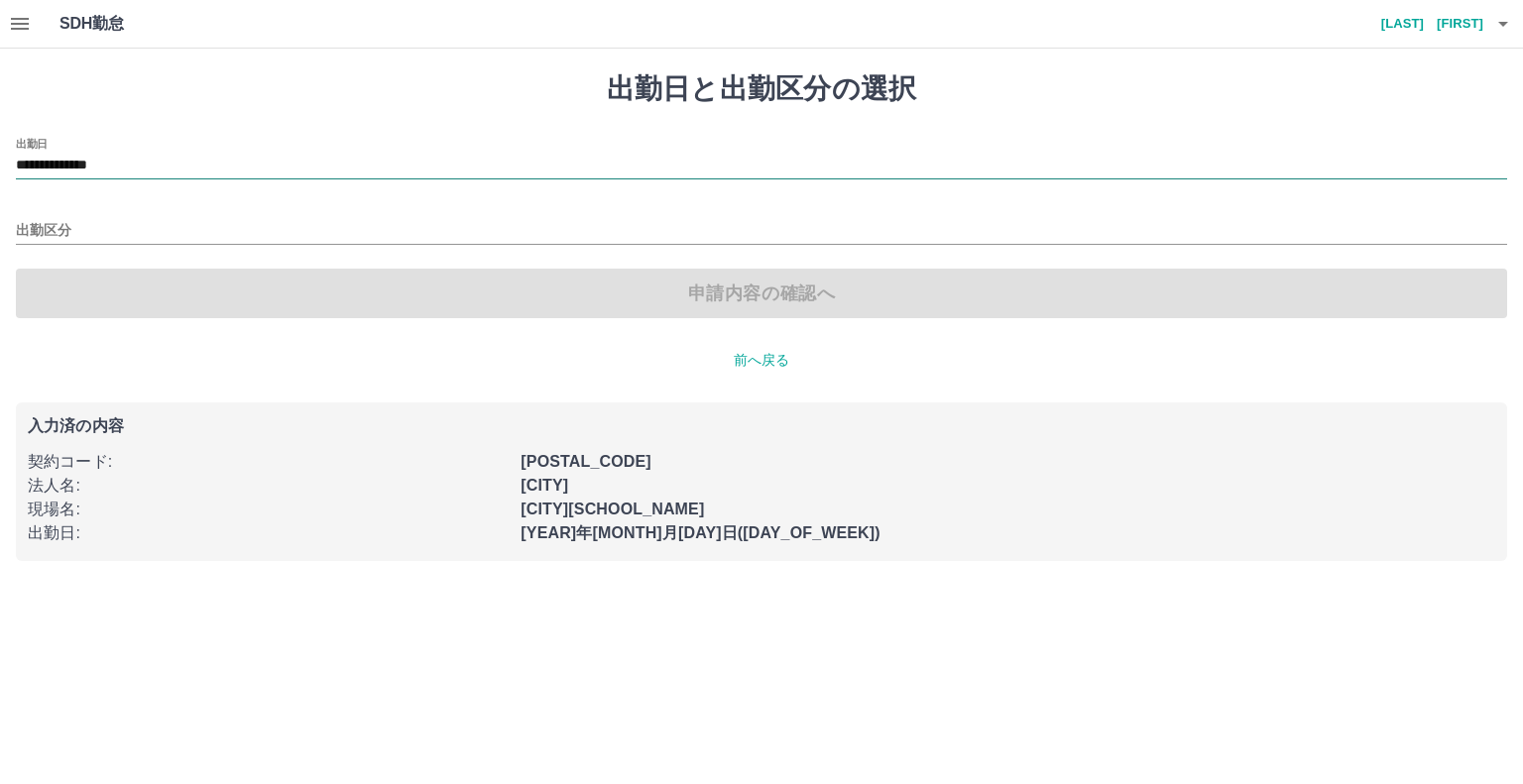 drag, startPoint x: 156, startPoint y: 159, endPoint x: 157, endPoint y: 168, distance: 9.055385 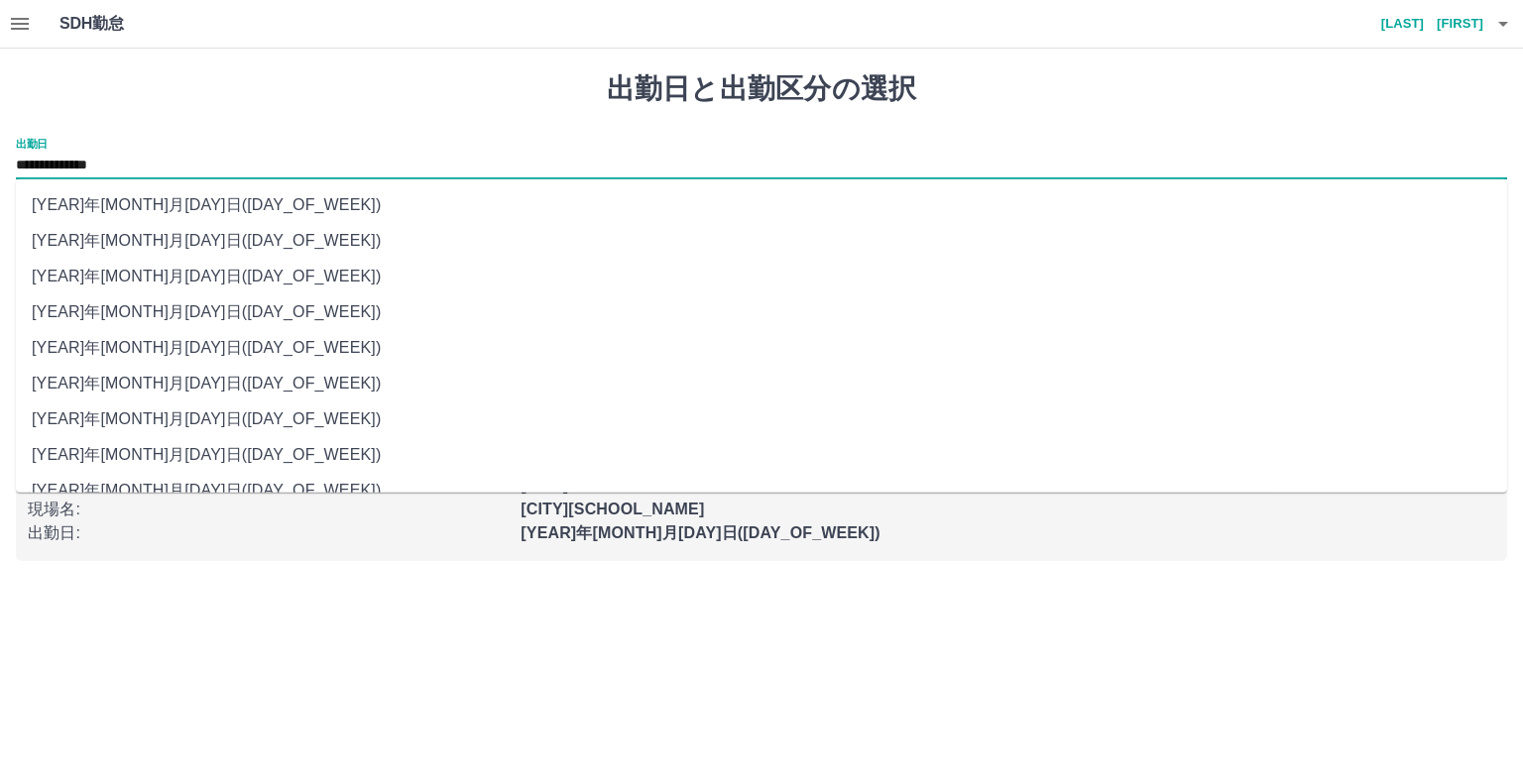click on "[DATE]([DAY])" at bounding box center (762, 277) 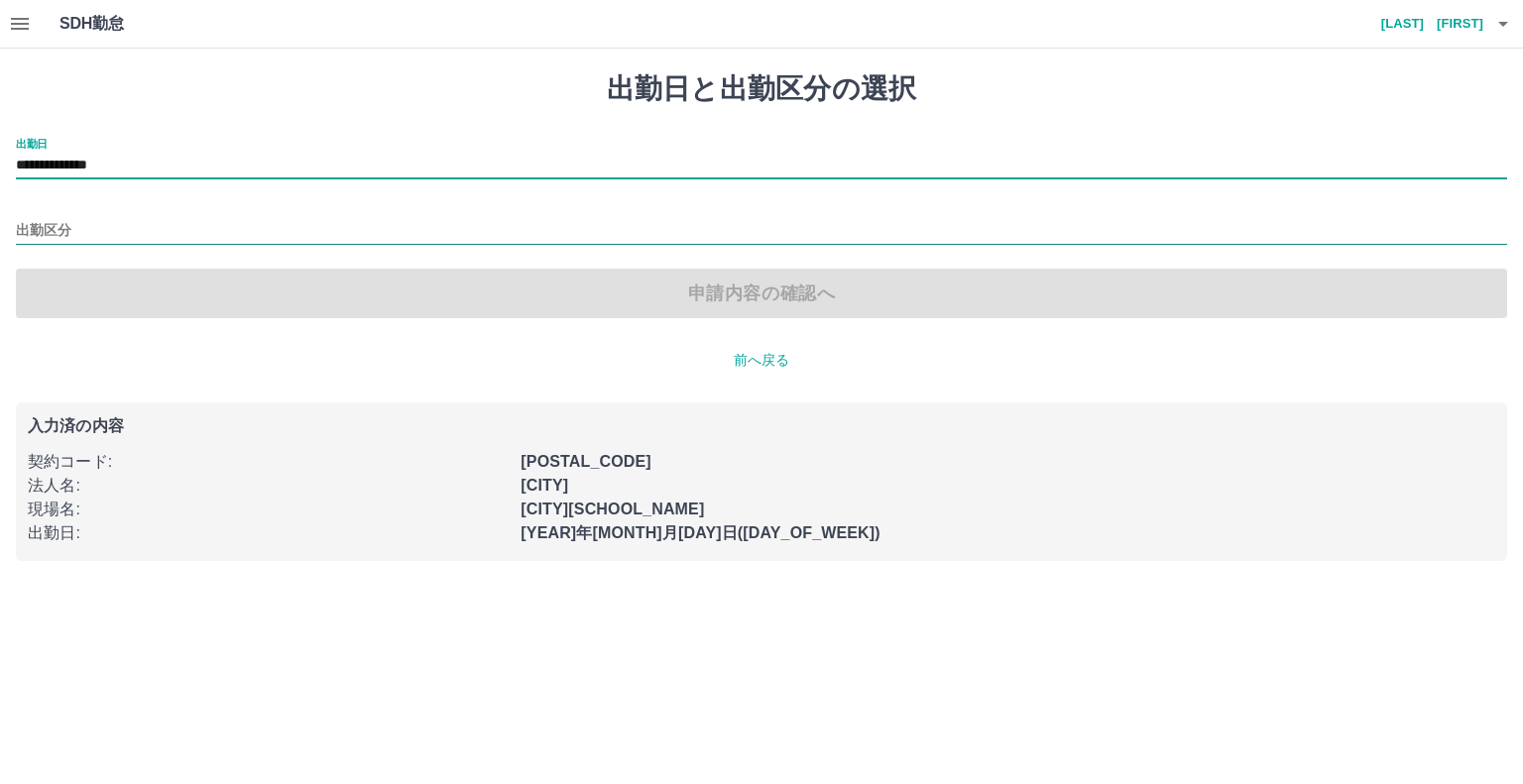 drag, startPoint x: 127, startPoint y: 214, endPoint x: 119, endPoint y: 232, distance: 19.697716 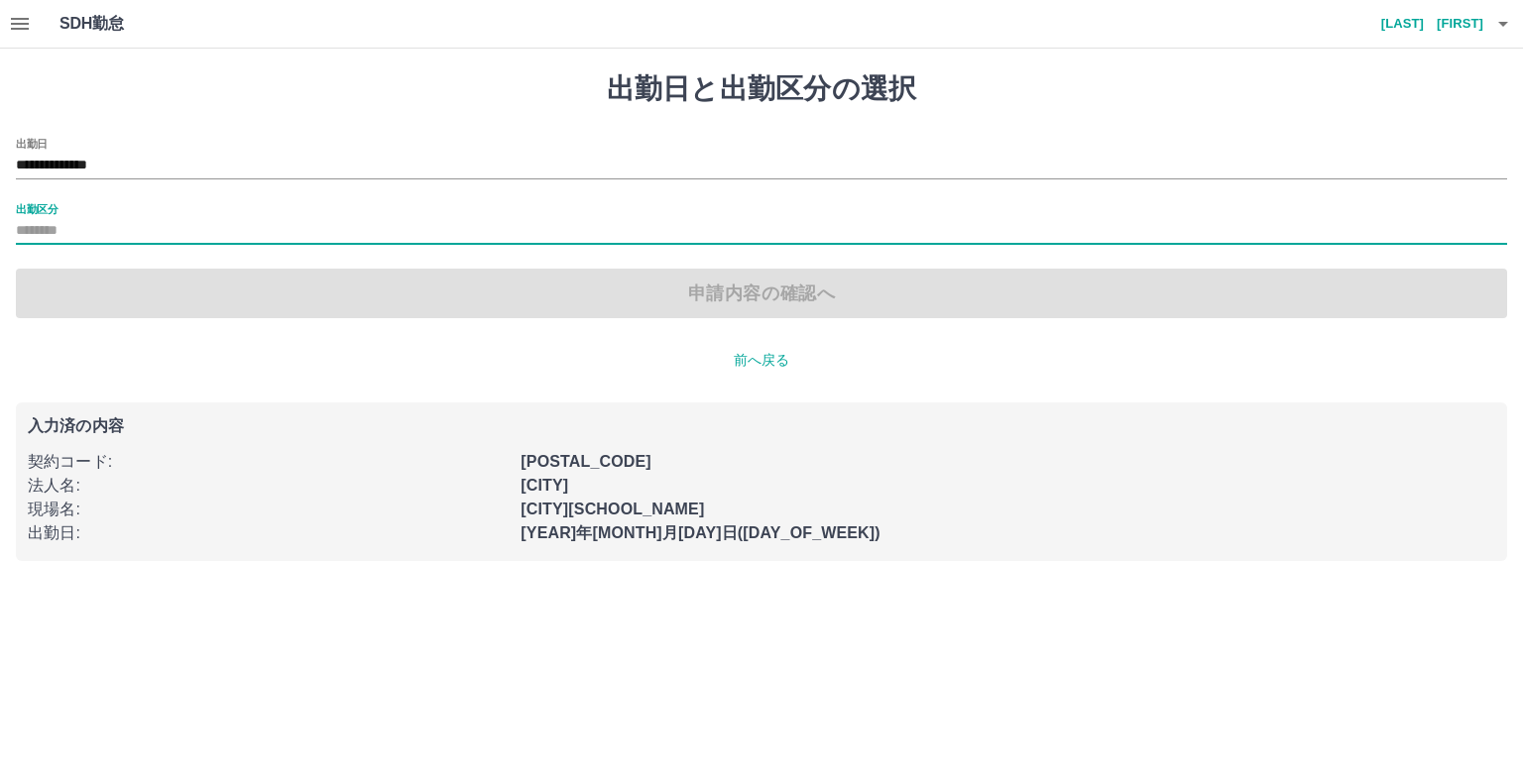 click on "出勤区分" at bounding box center [762, 231] 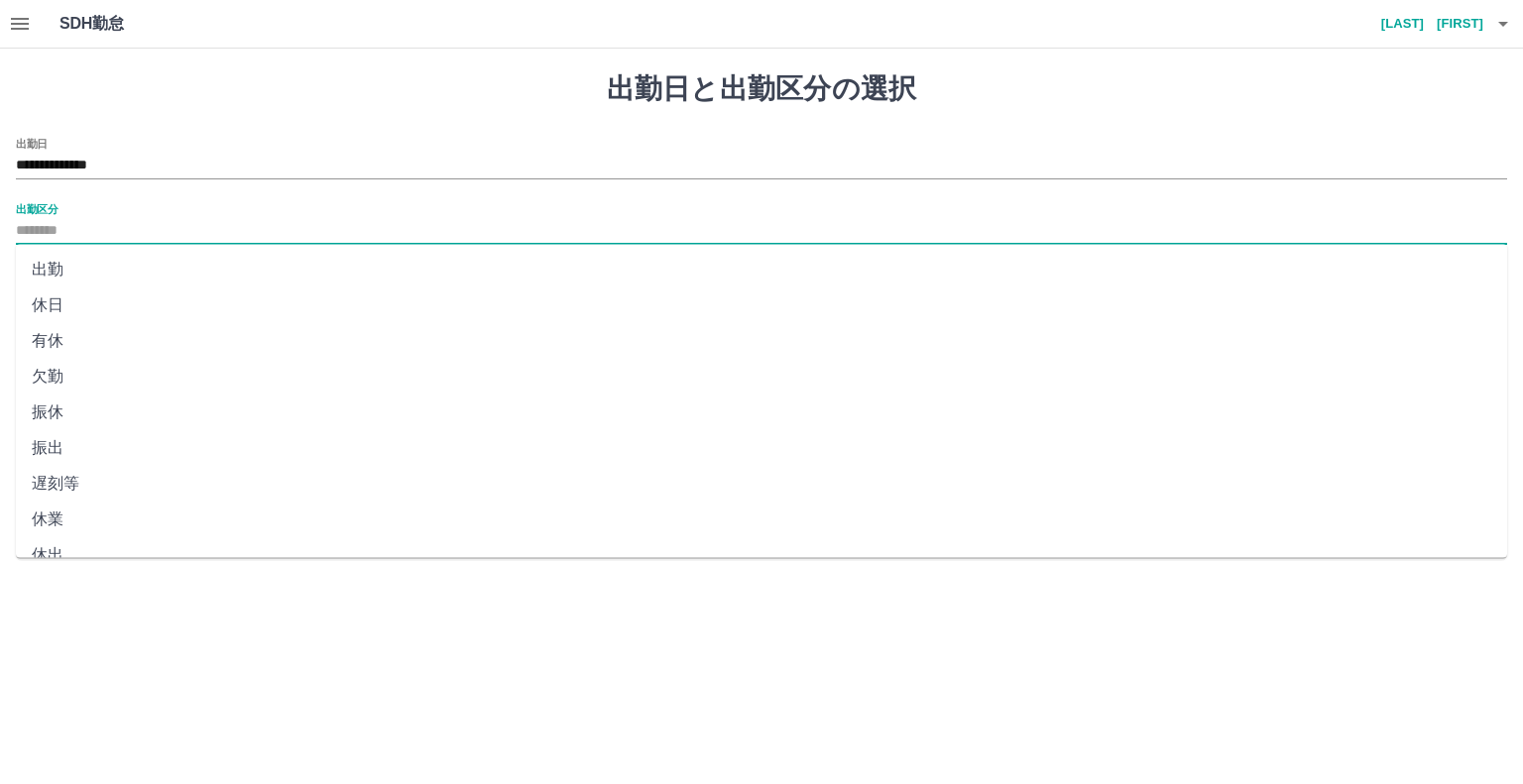 click on "出勤" at bounding box center [762, 270] 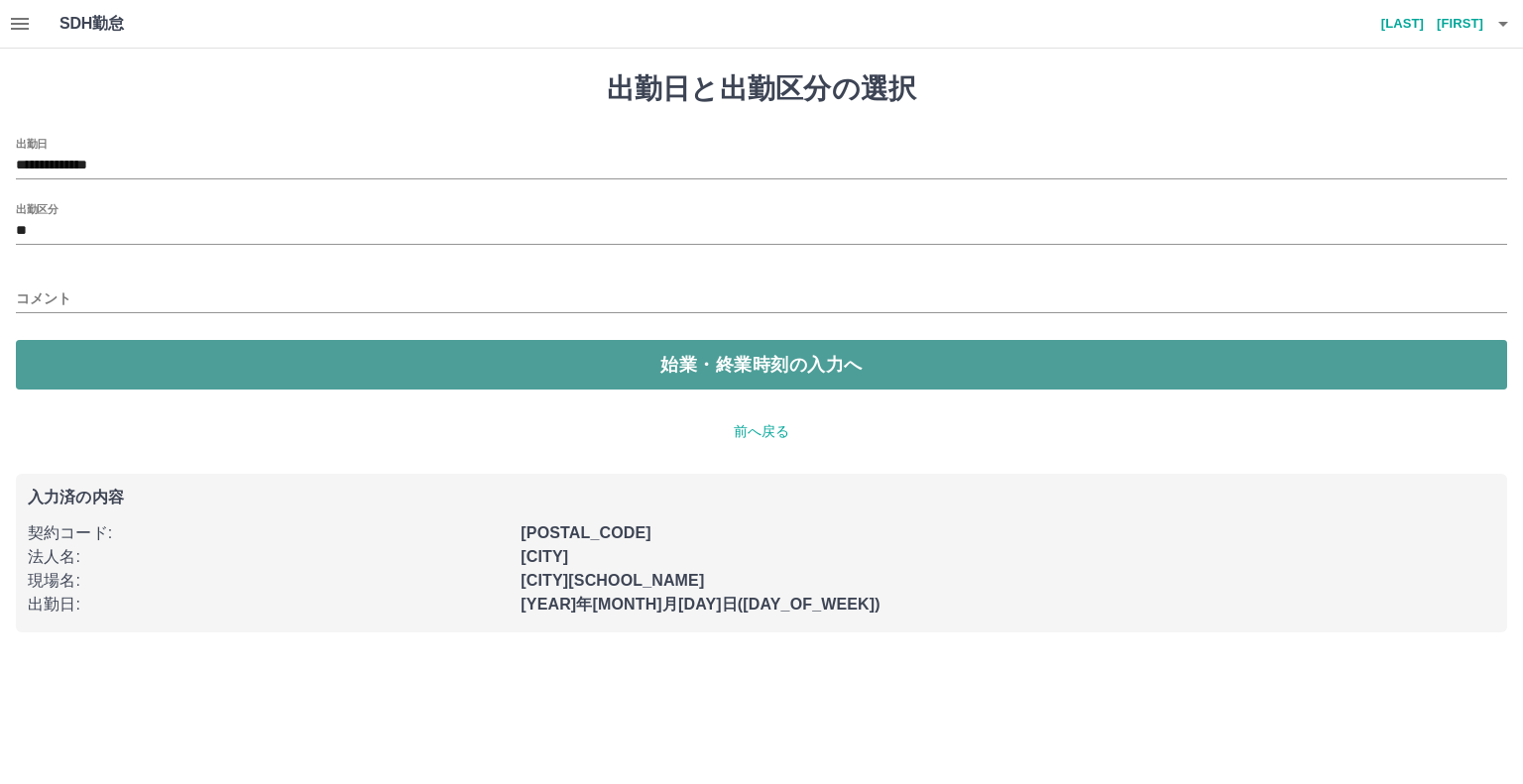 click on "始業・終業時刻の入力へ" at bounding box center [762, 365] 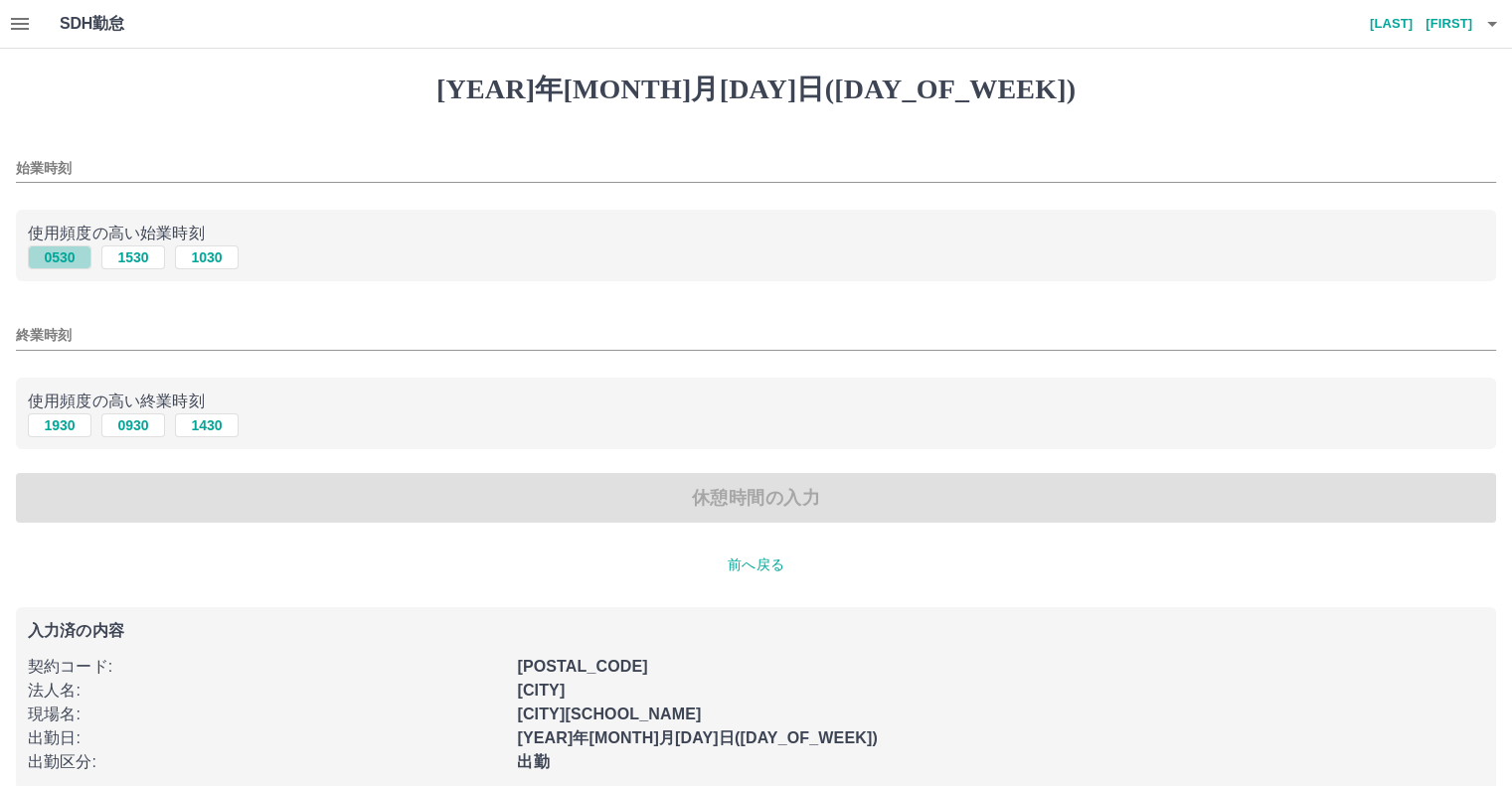 click on "0530" at bounding box center [60, 257] 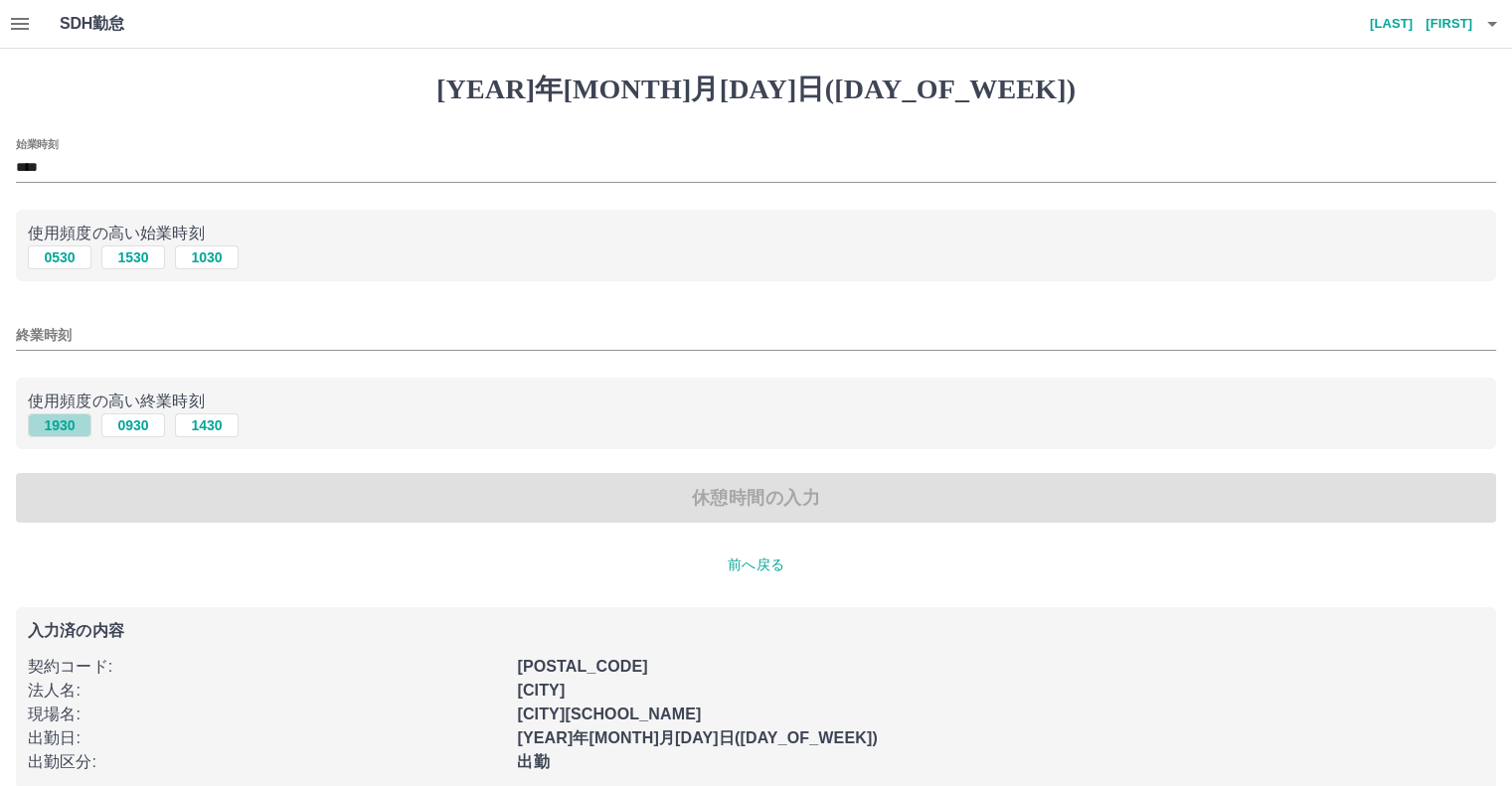 click on "1930" at bounding box center (60, 257) 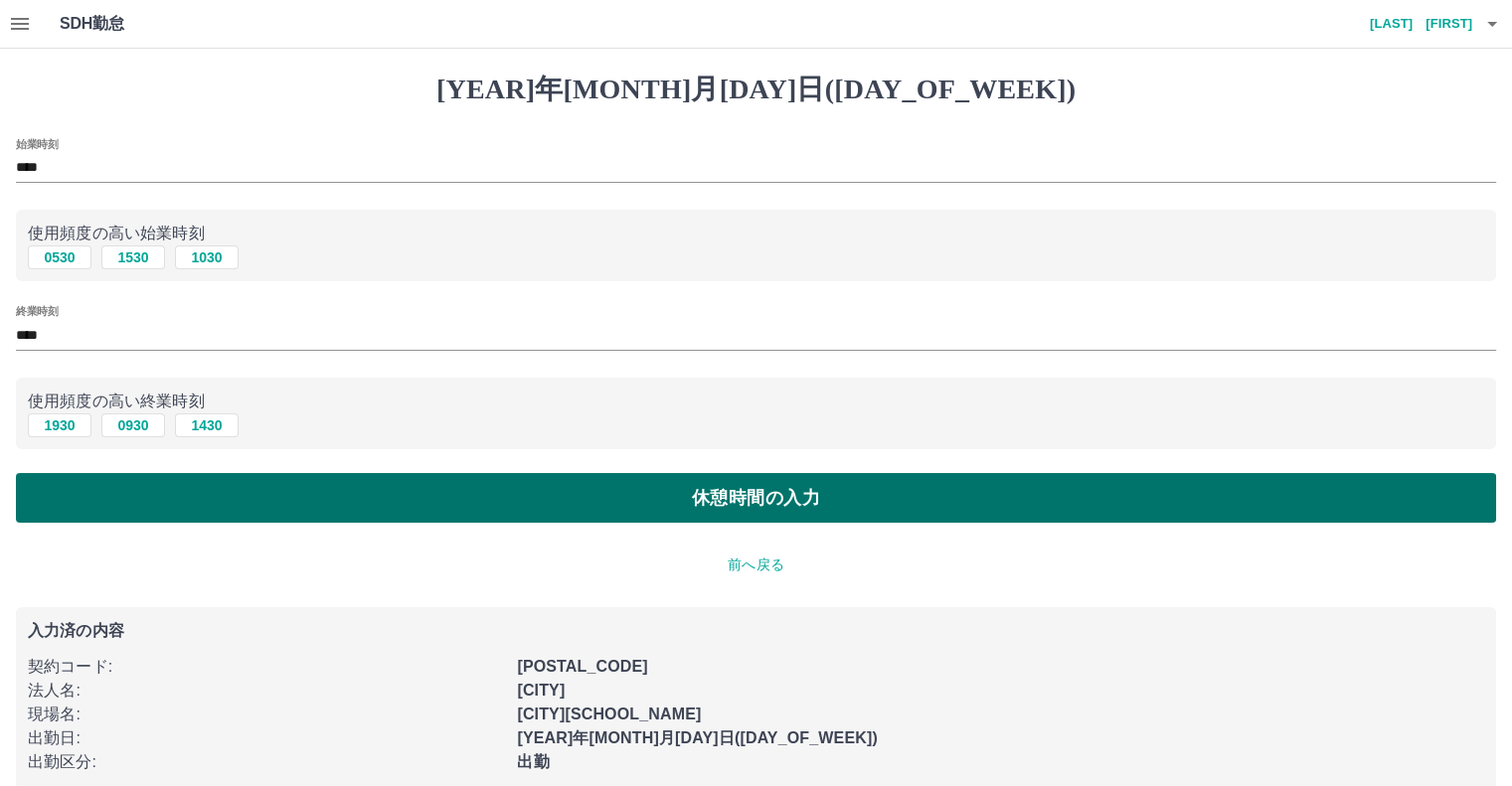 click on "休憩時間の入力" at bounding box center (756, 498) 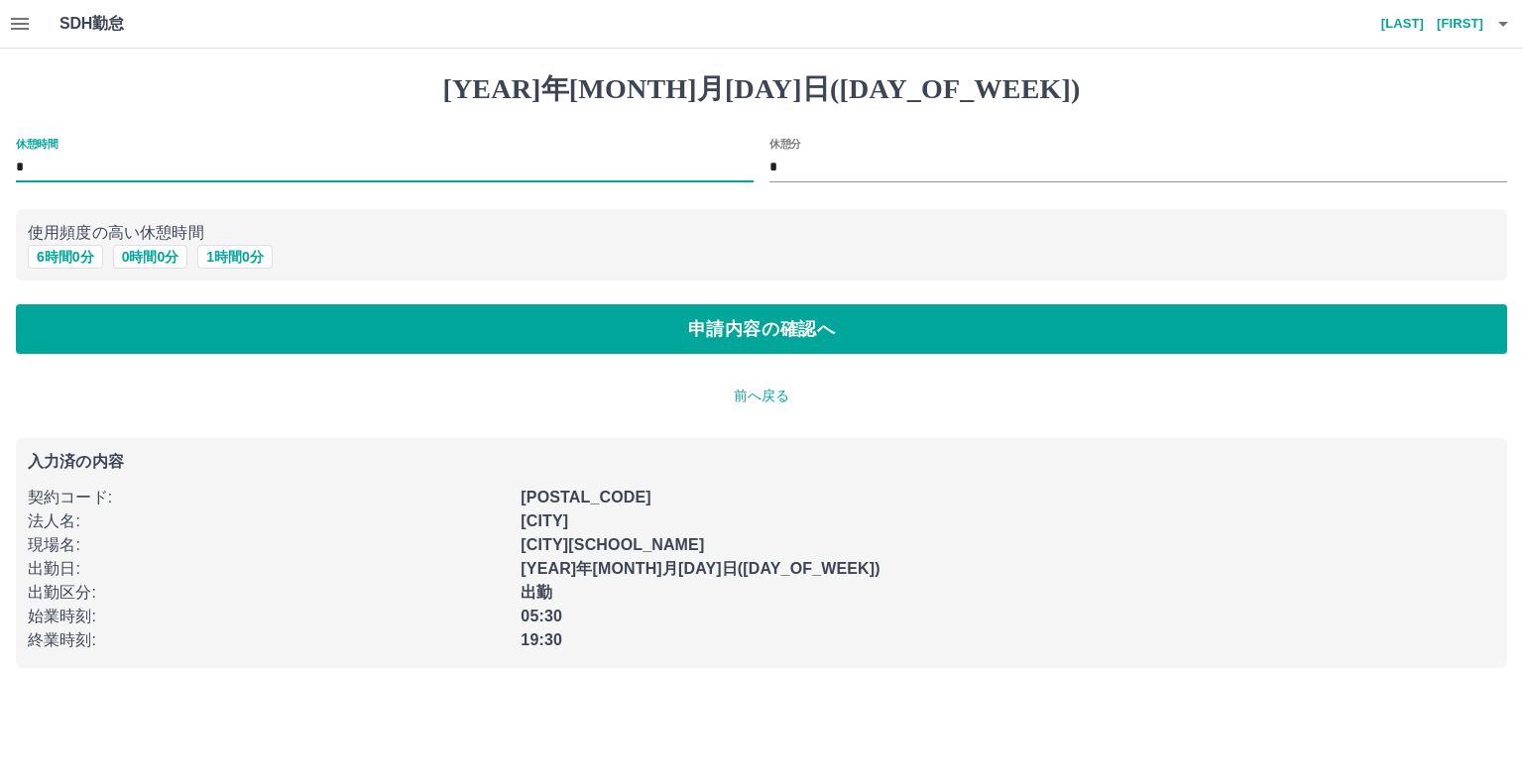 click on "*" at bounding box center (385, 168) 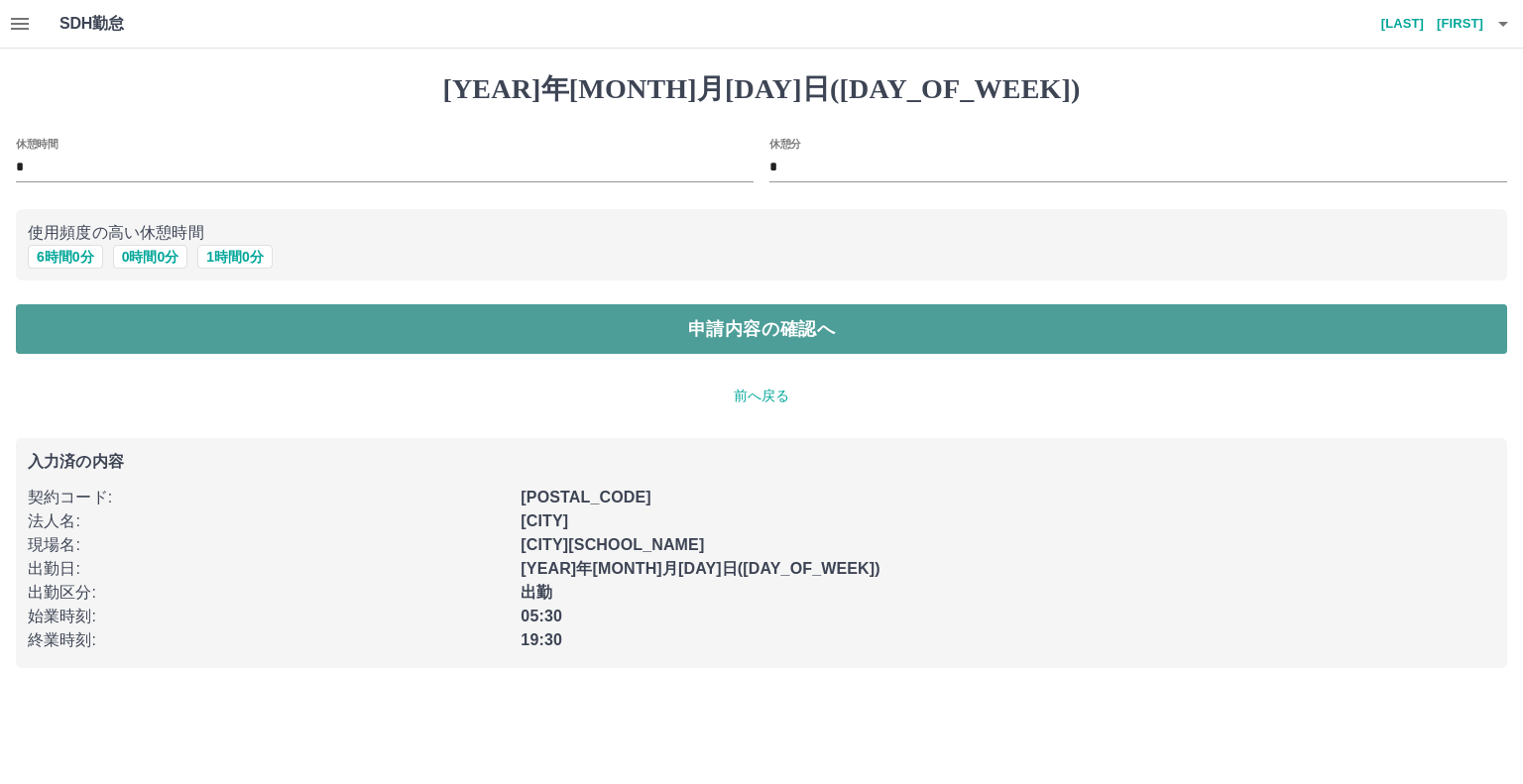 click on "申請内容の確認へ" at bounding box center [762, 329] 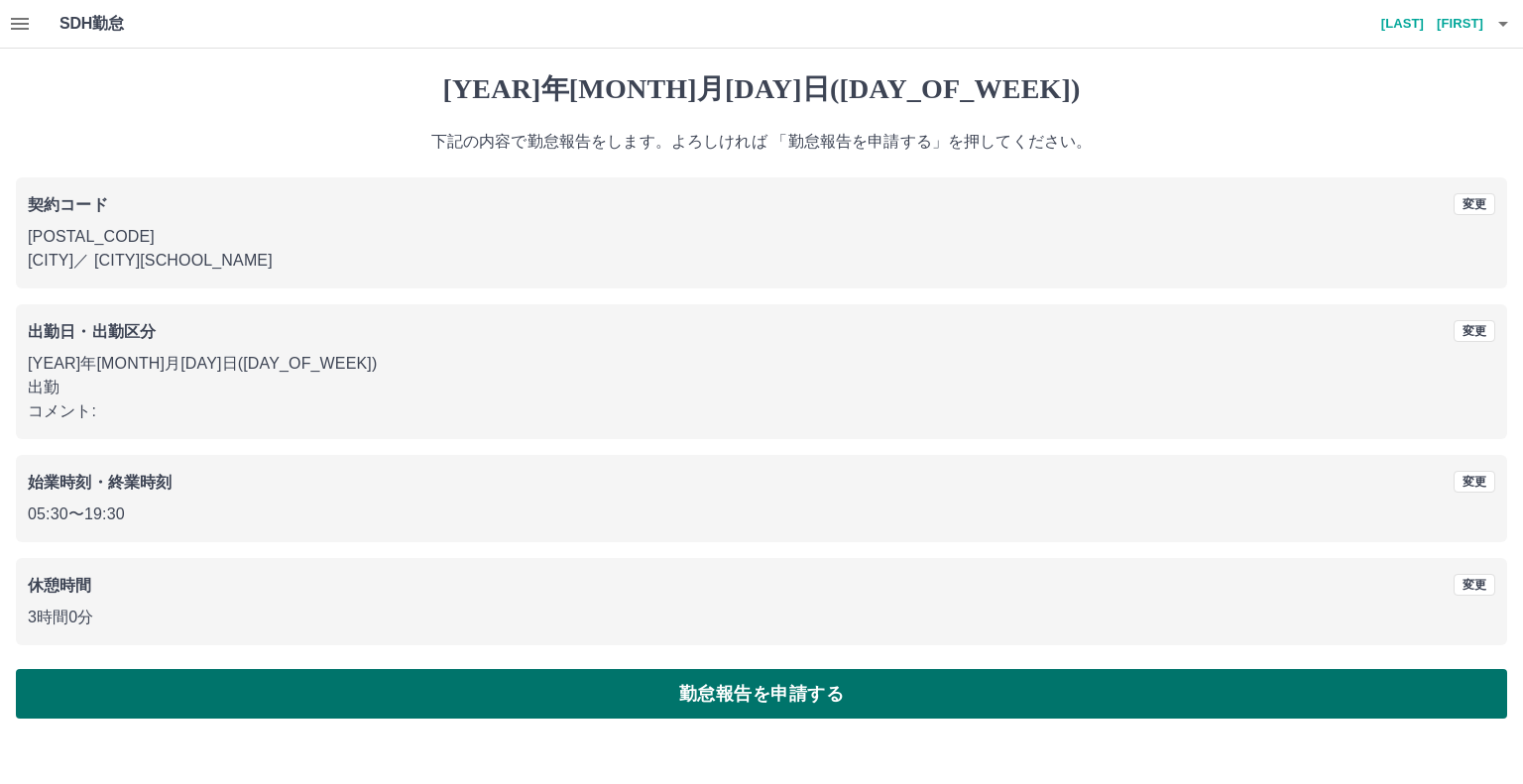click on "勤怠報告を申請する" at bounding box center [762, 694] 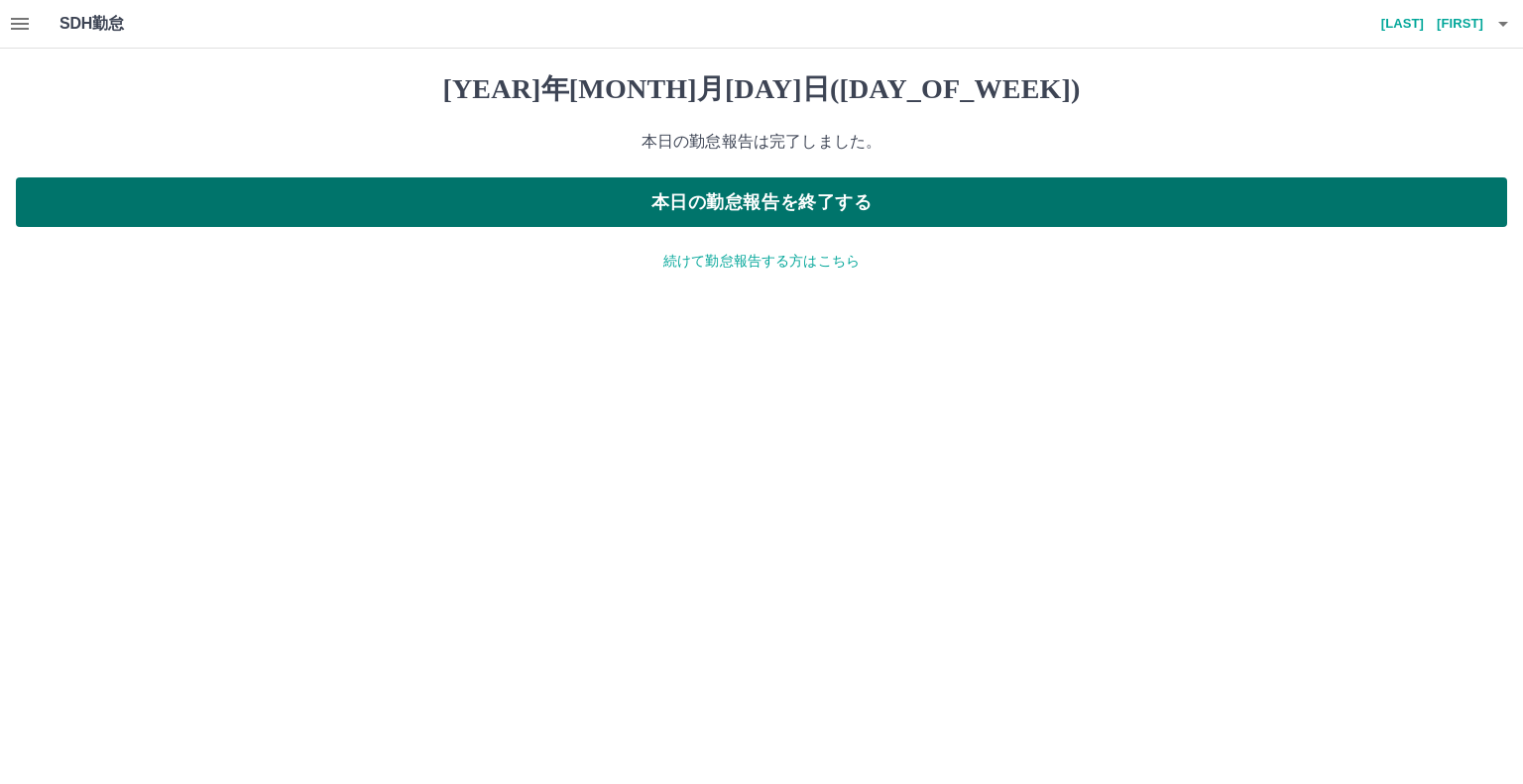 click on "本日の勤怠報告を終了する" at bounding box center (762, 202) 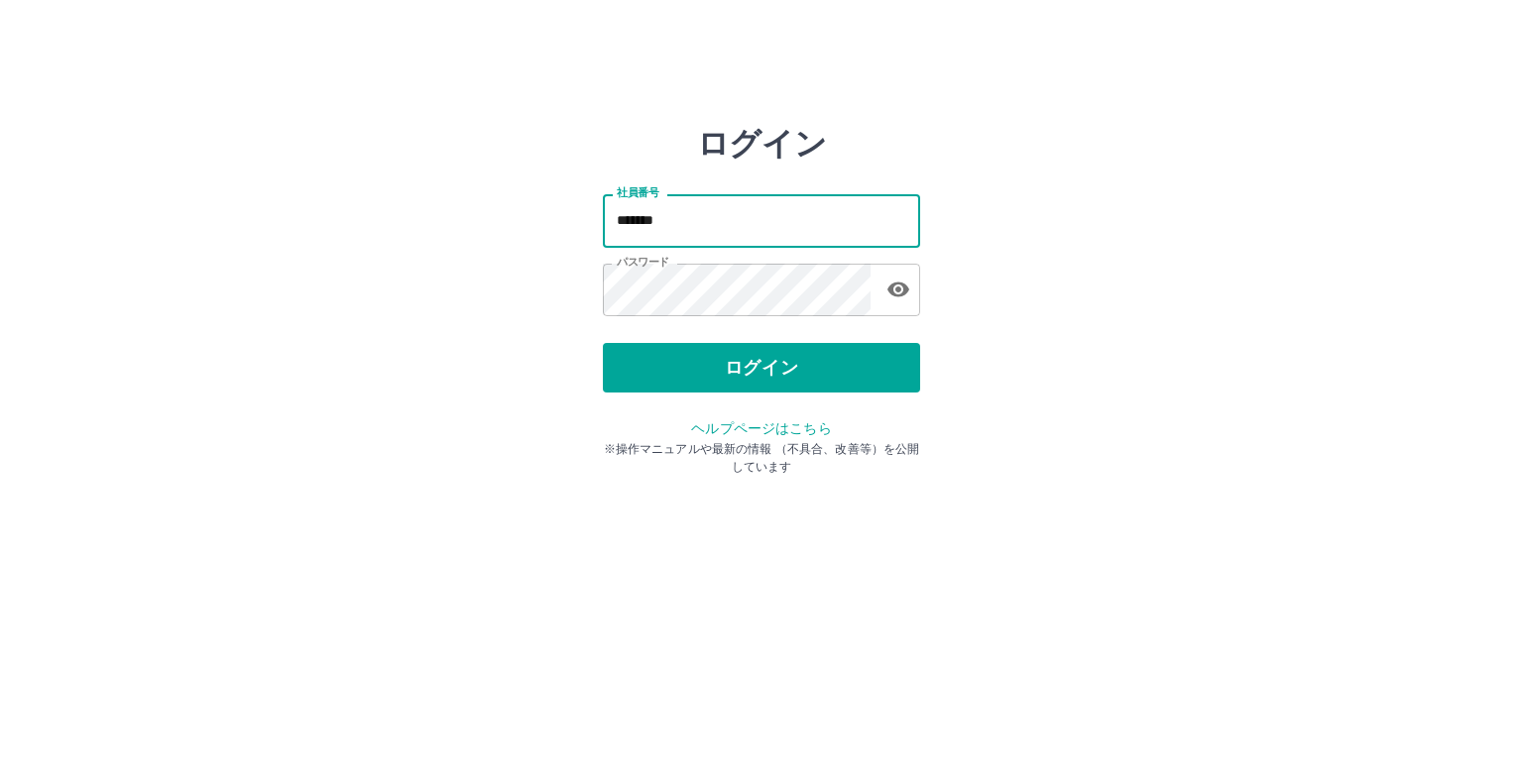 scroll, scrollTop: 0, scrollLeft: 0, axis: both 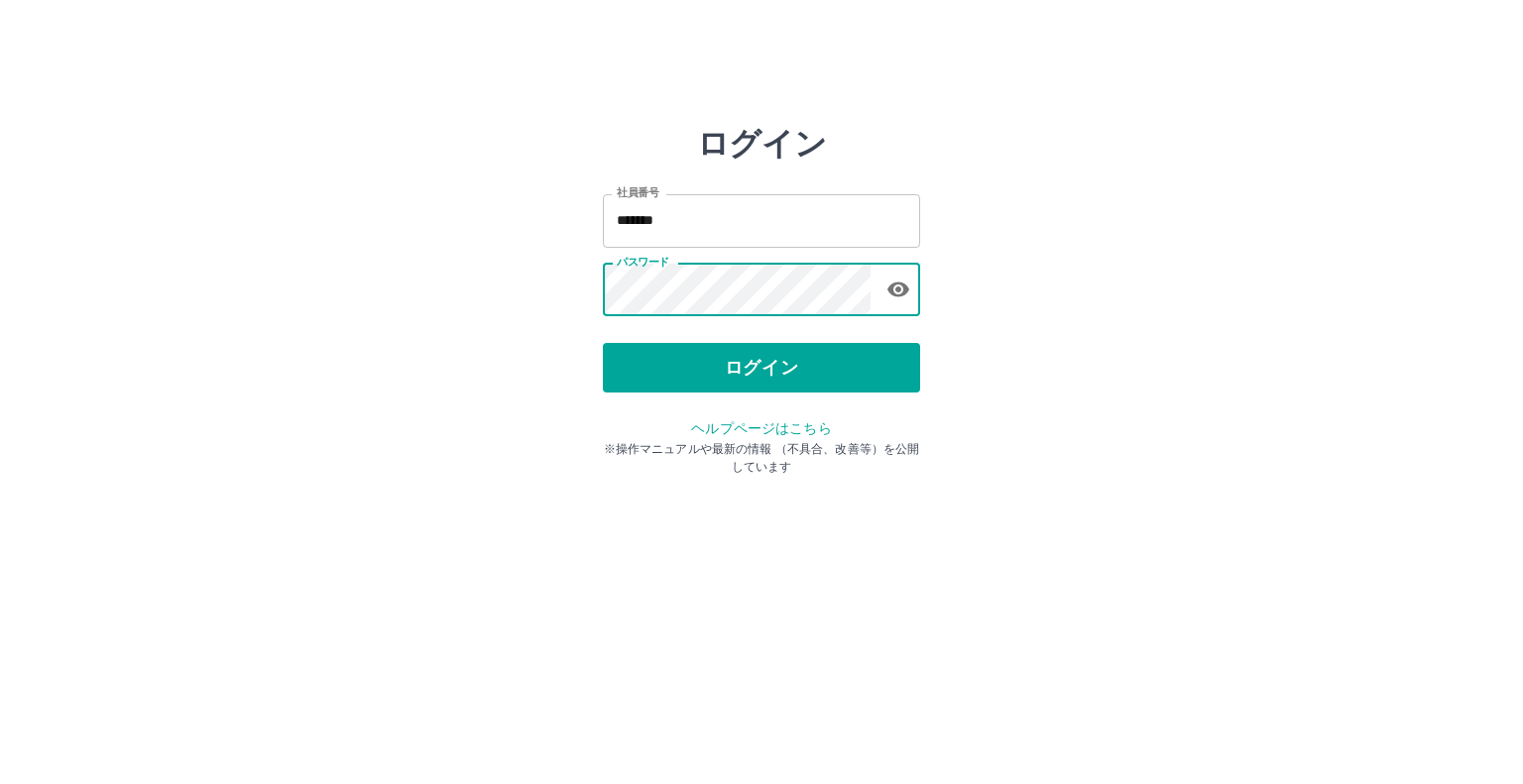 click on "ログイン" at bounding box center [762, 368] 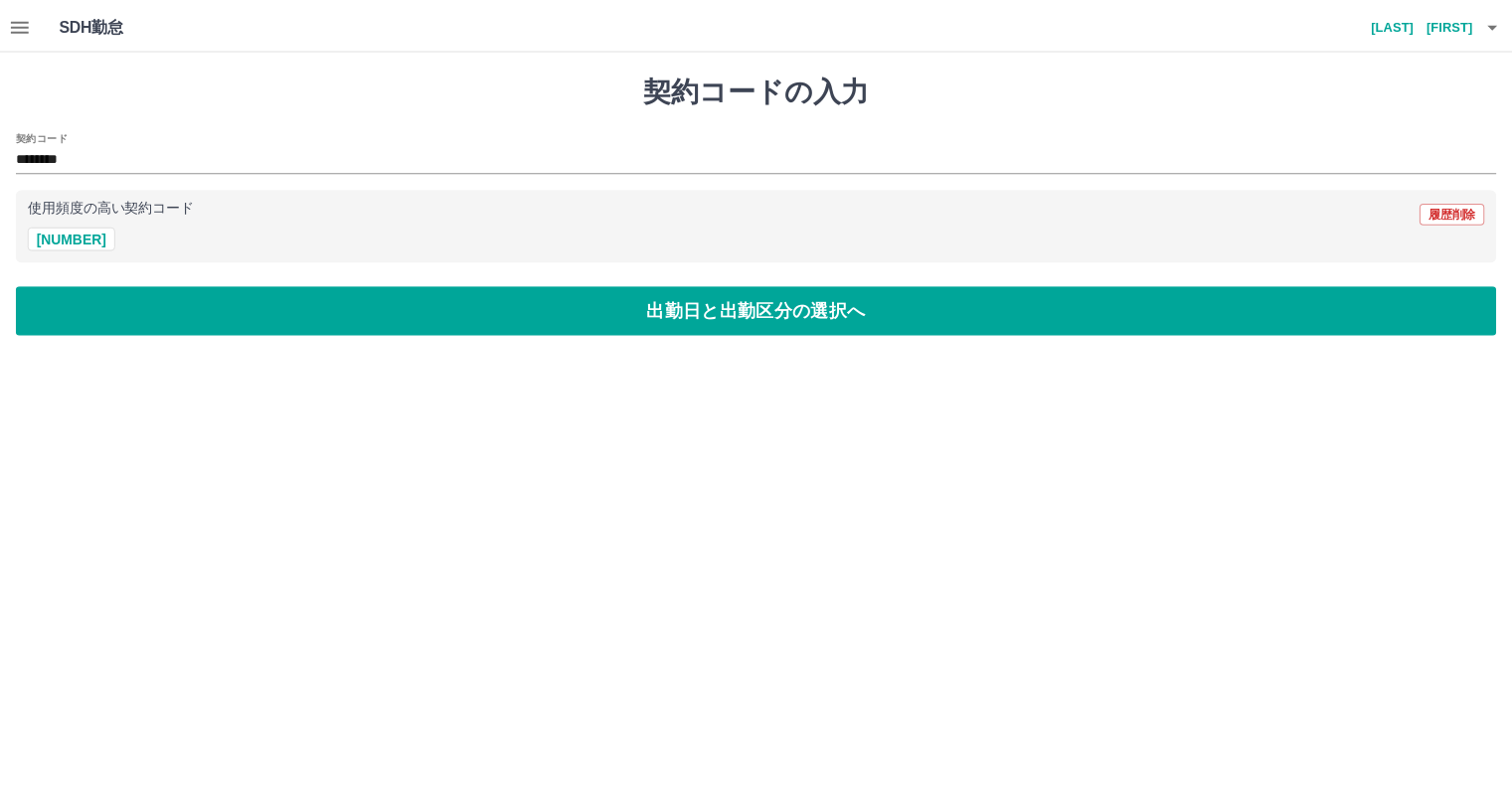 scroll, scrollTop: 0, scrollLeft: 0, axis: both 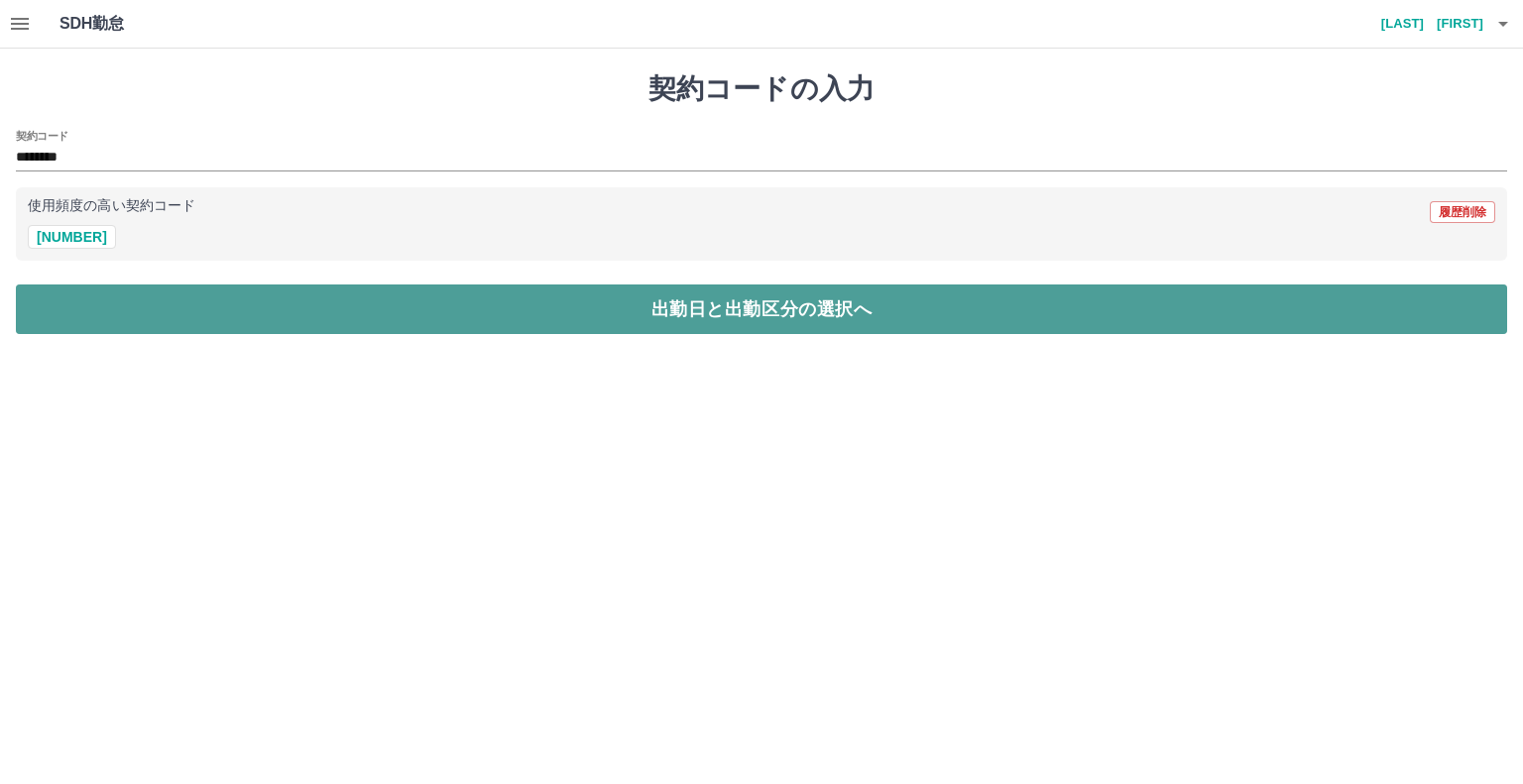 drag, startPoint x: 209, startPoint y: 320, endPoint x: 177, endPoint y: 303, distance: 36.23534 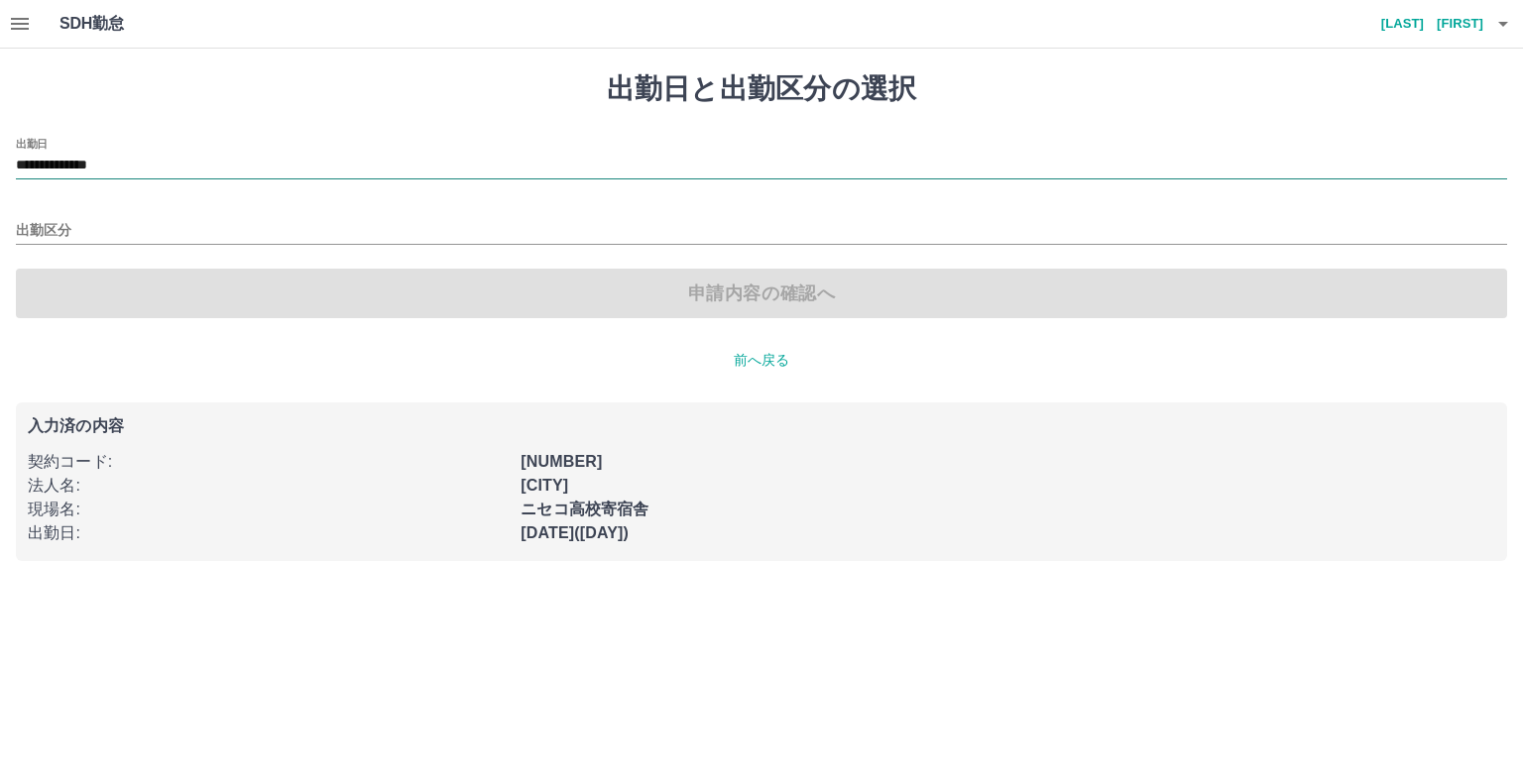 click on "**********" at bounding box center (762, 166) 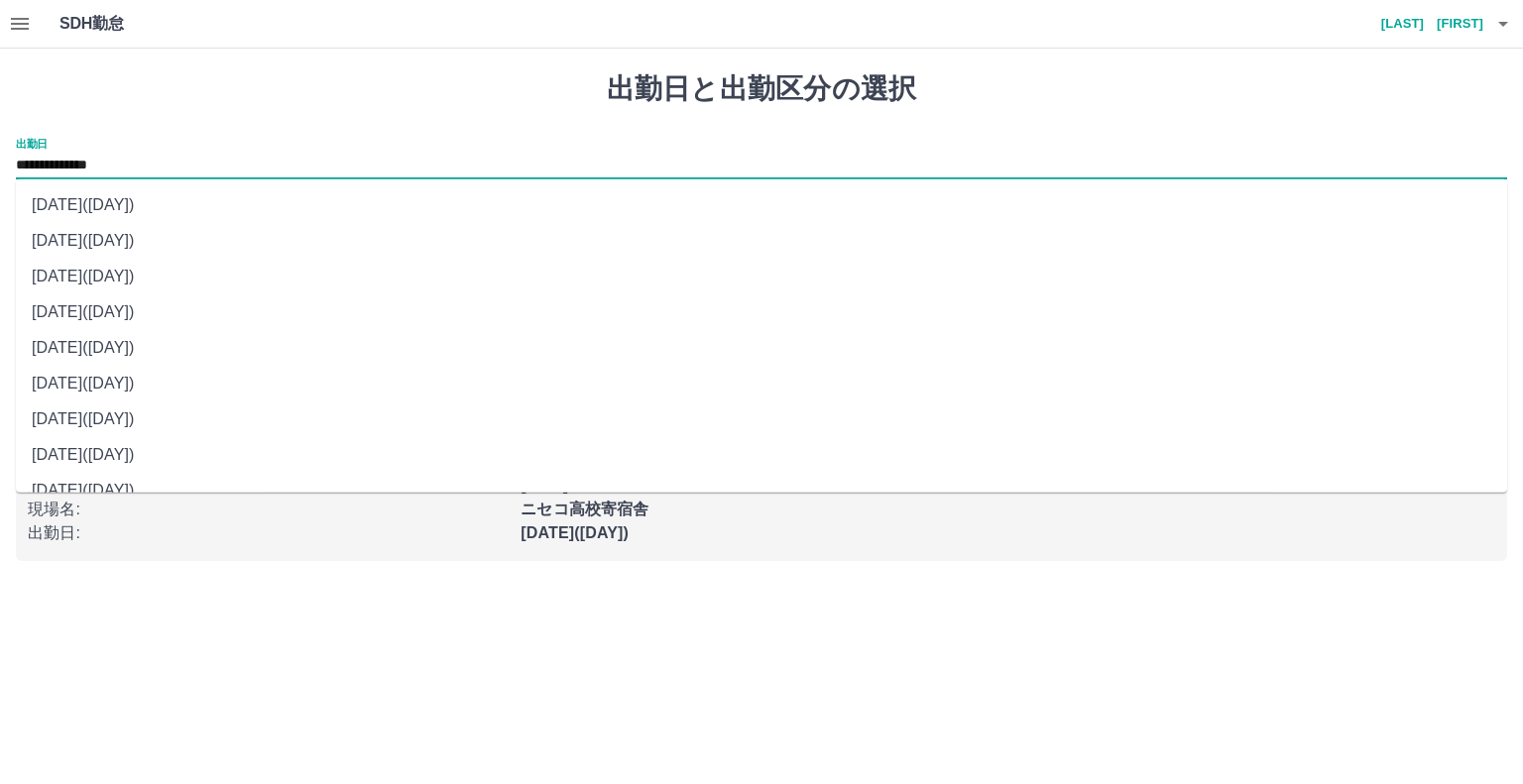 click on "[DATE]([DAY])" at bounding box center [762, 277] 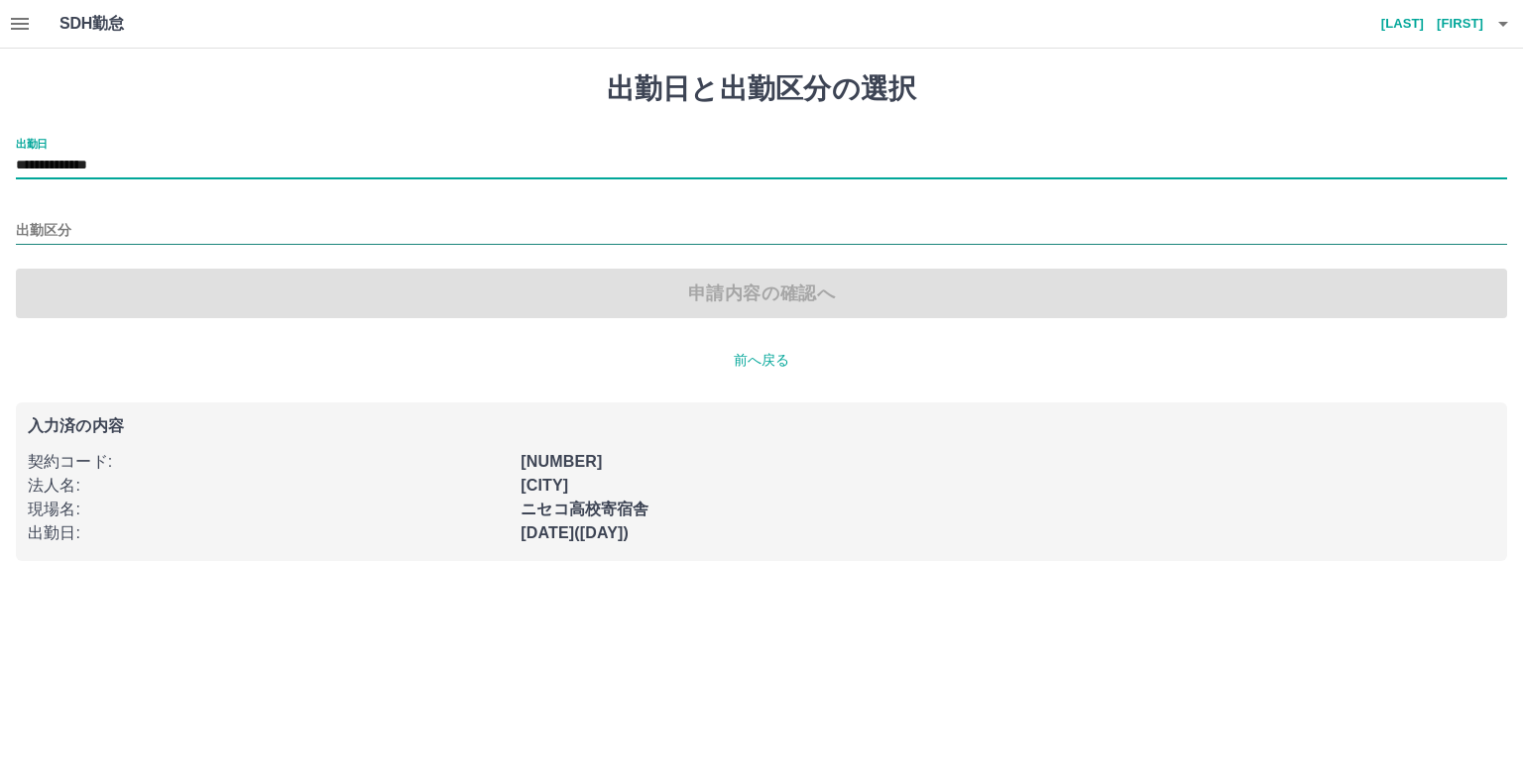 click on "出勤区分" at bounding box center [762, 231] 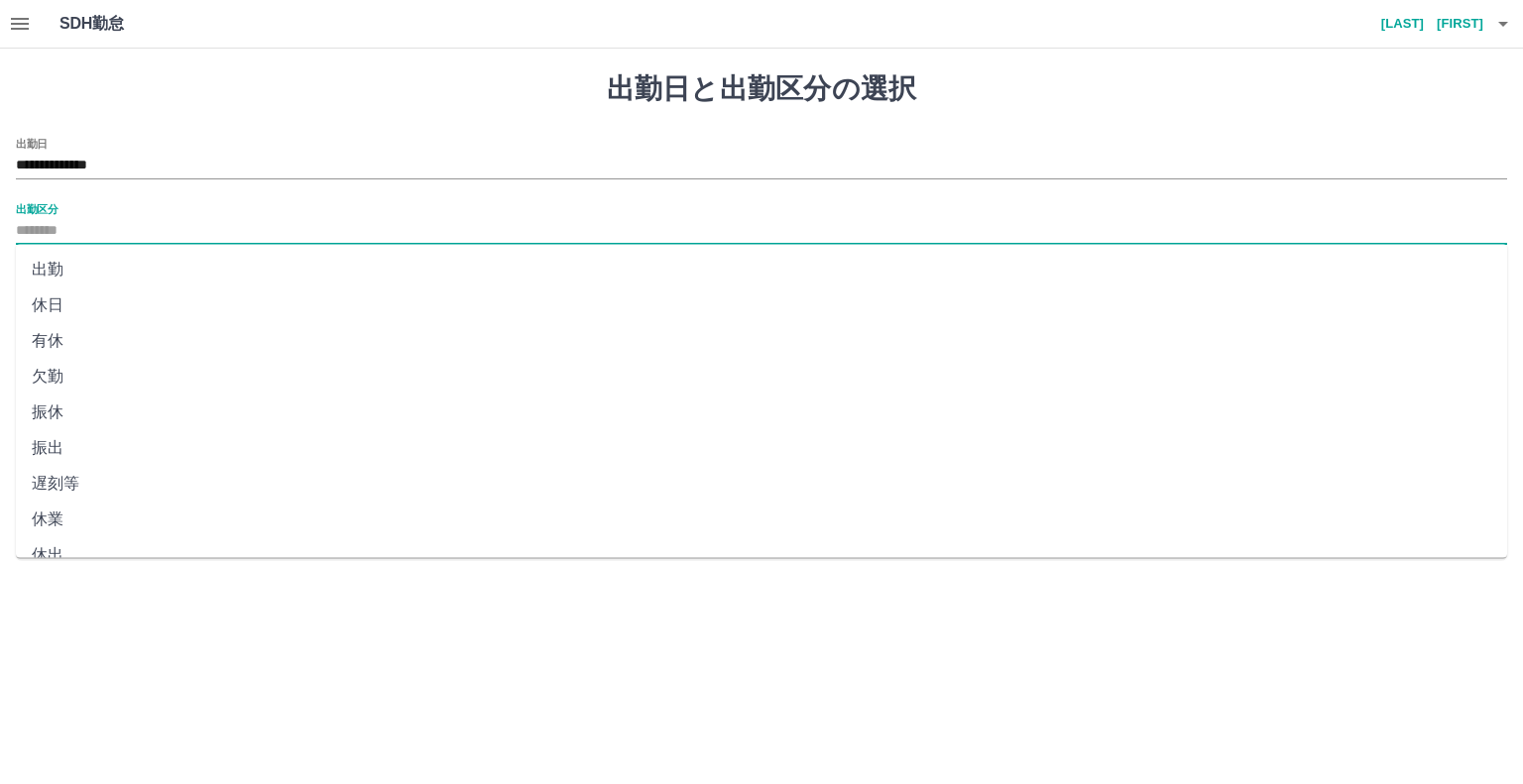 click on "休日" at bounding box center (762, 305) 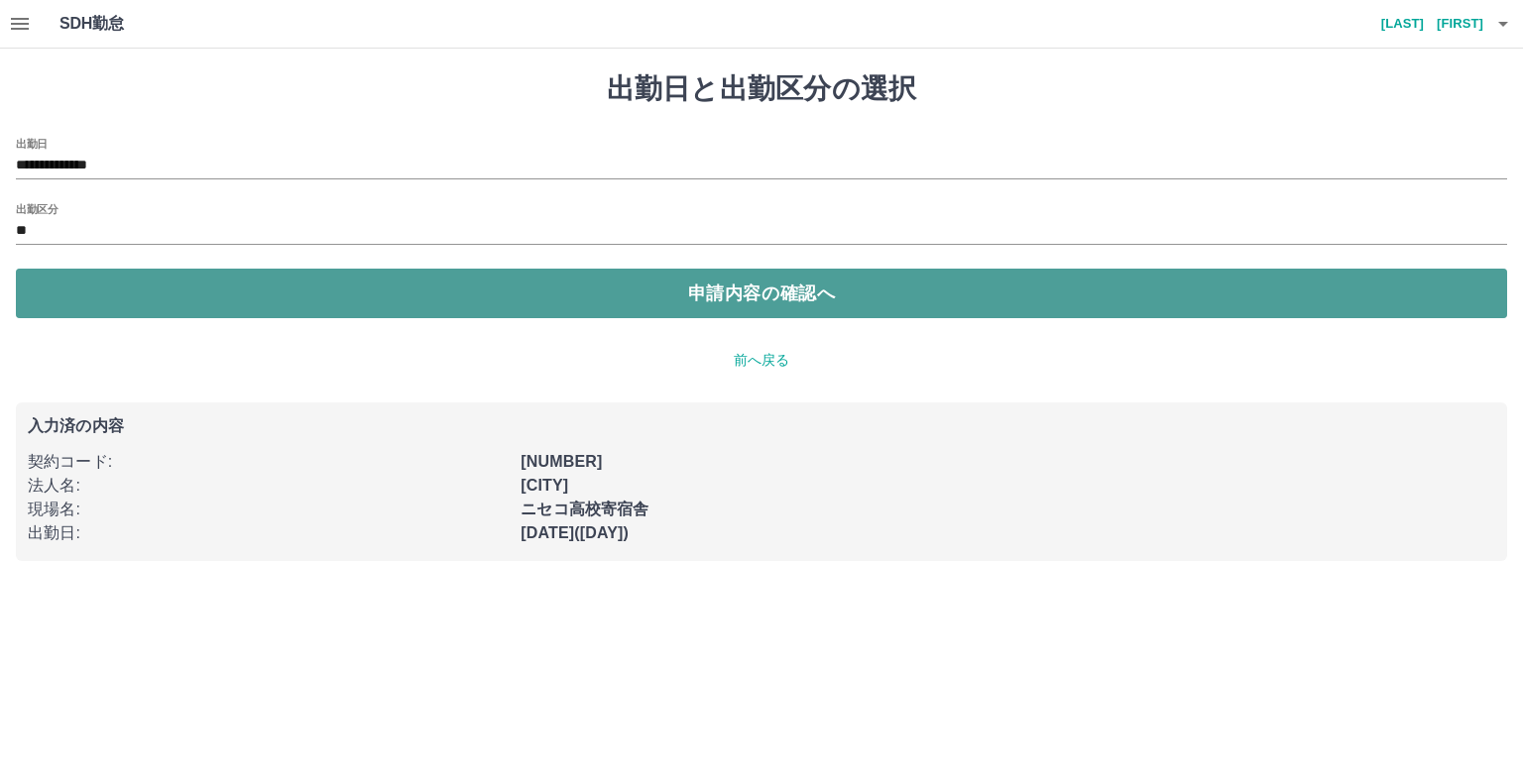 click on "申請内容の確認へ" at bounding box center [762, 293] 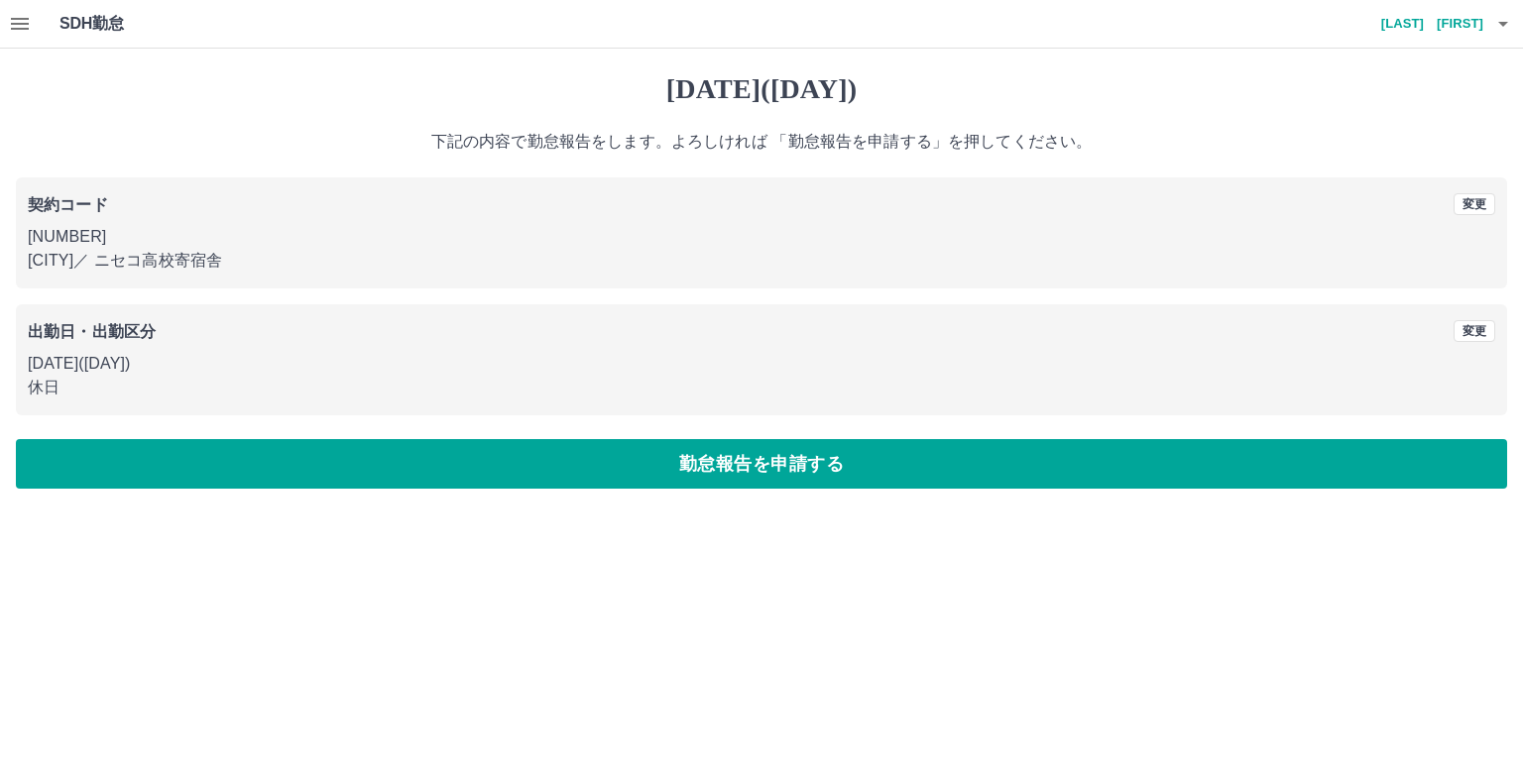 click on "勤怠報告を申請する" at bounding box center (762, 464) 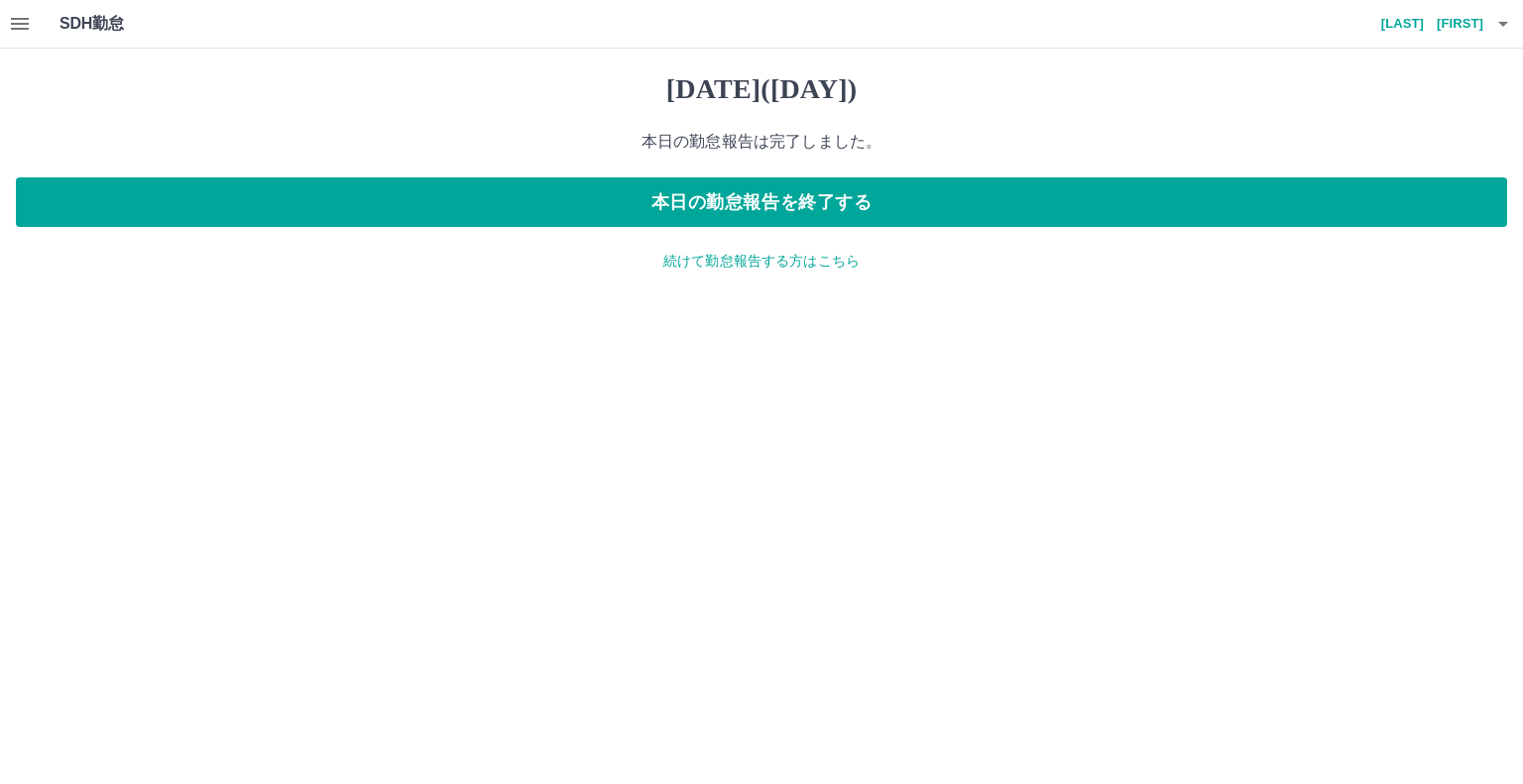 click at bounding box center (20, 24) 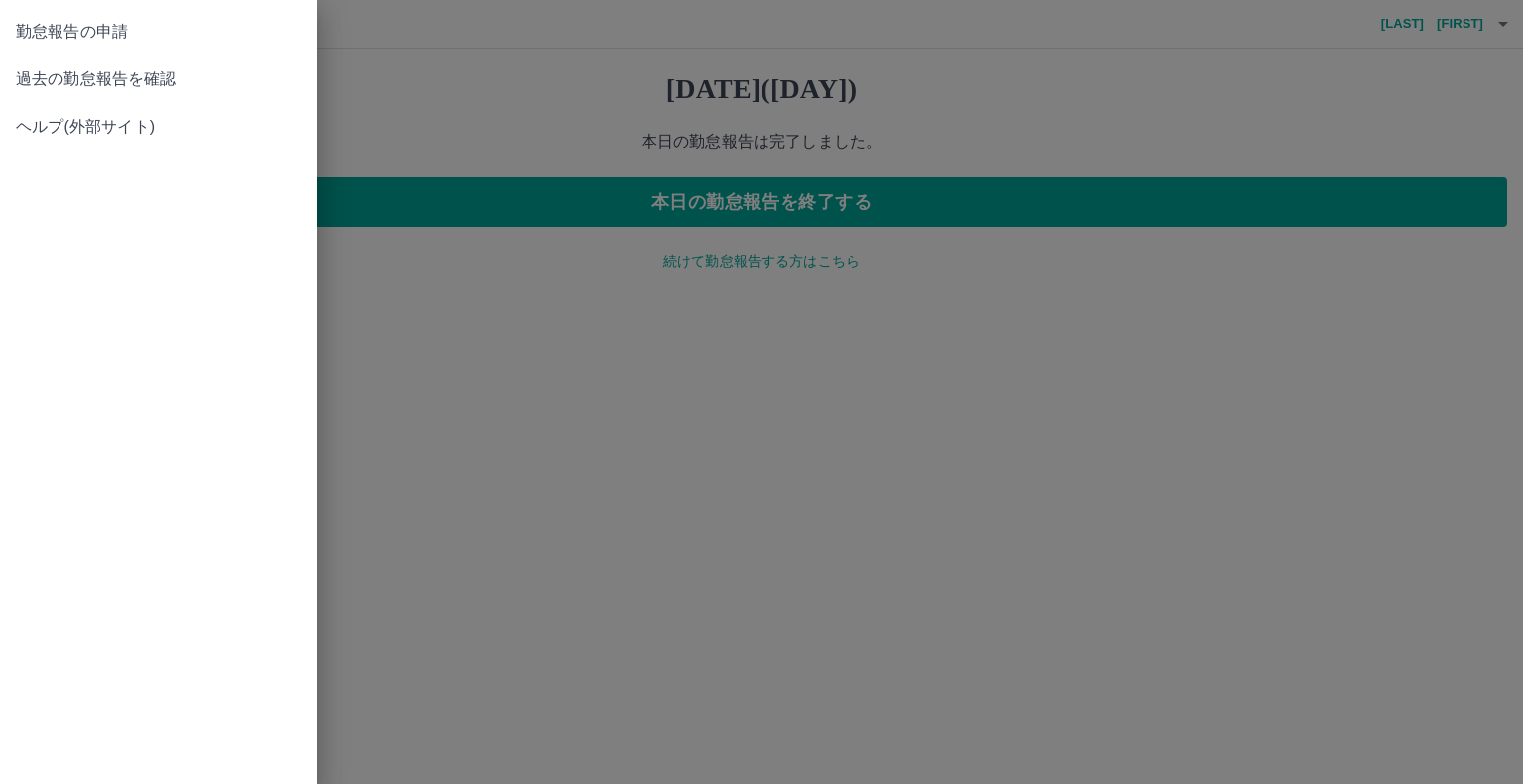 click on "勤怠報告の申請" at bounding box center [159, 32] 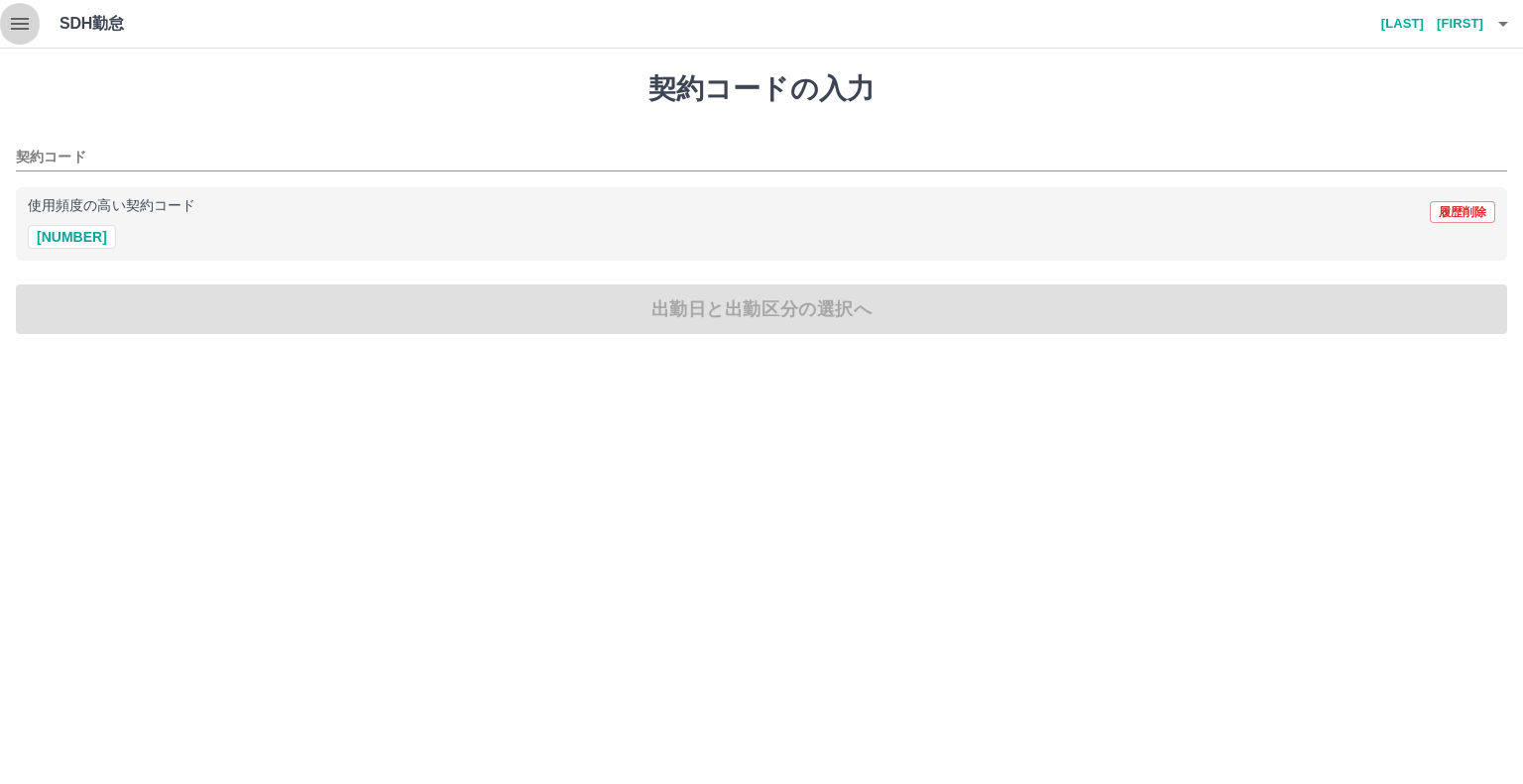 click at bounding box center (20, 24) 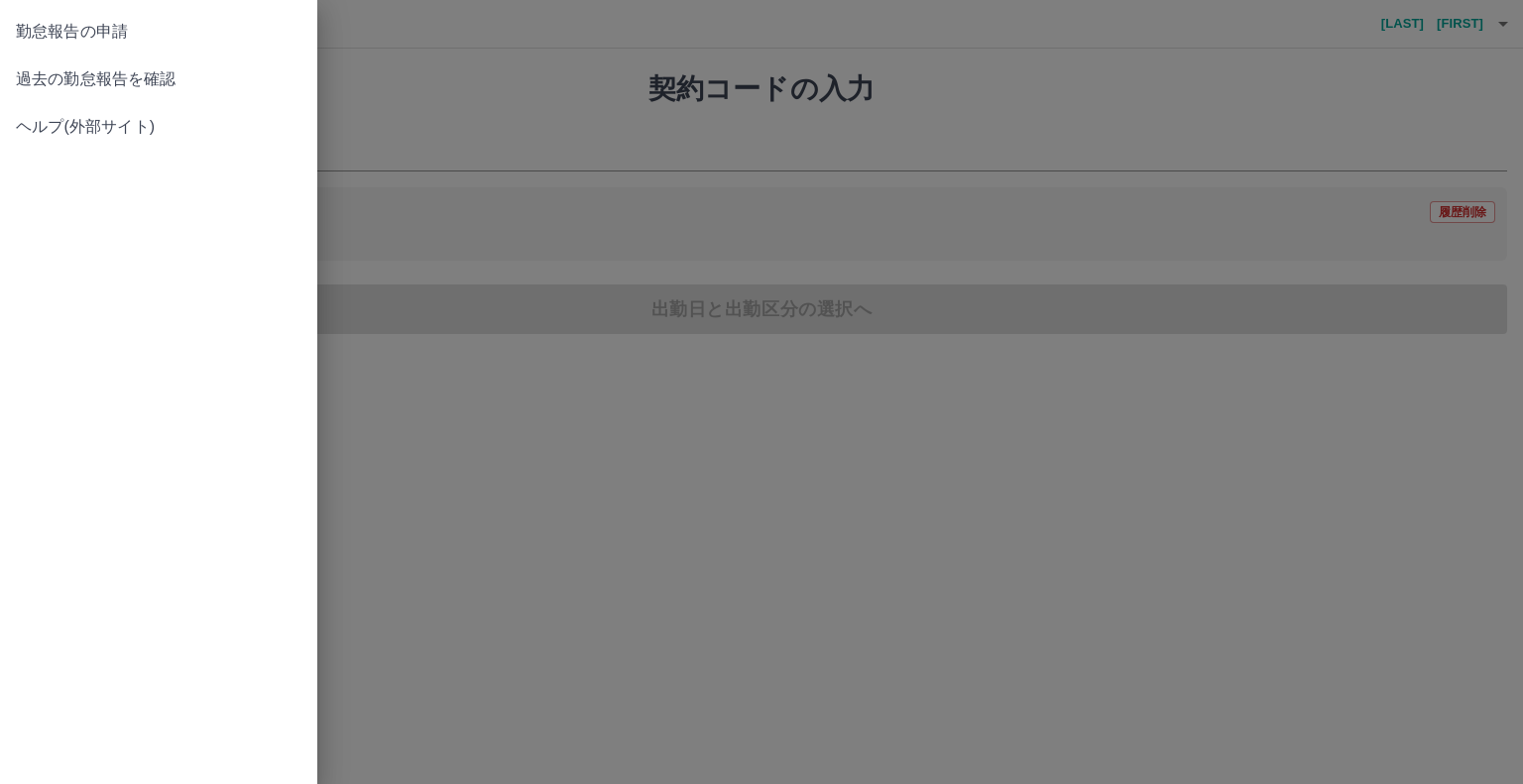 click on "過去の勤怠報告を確認" at bounding box center [159, 32] 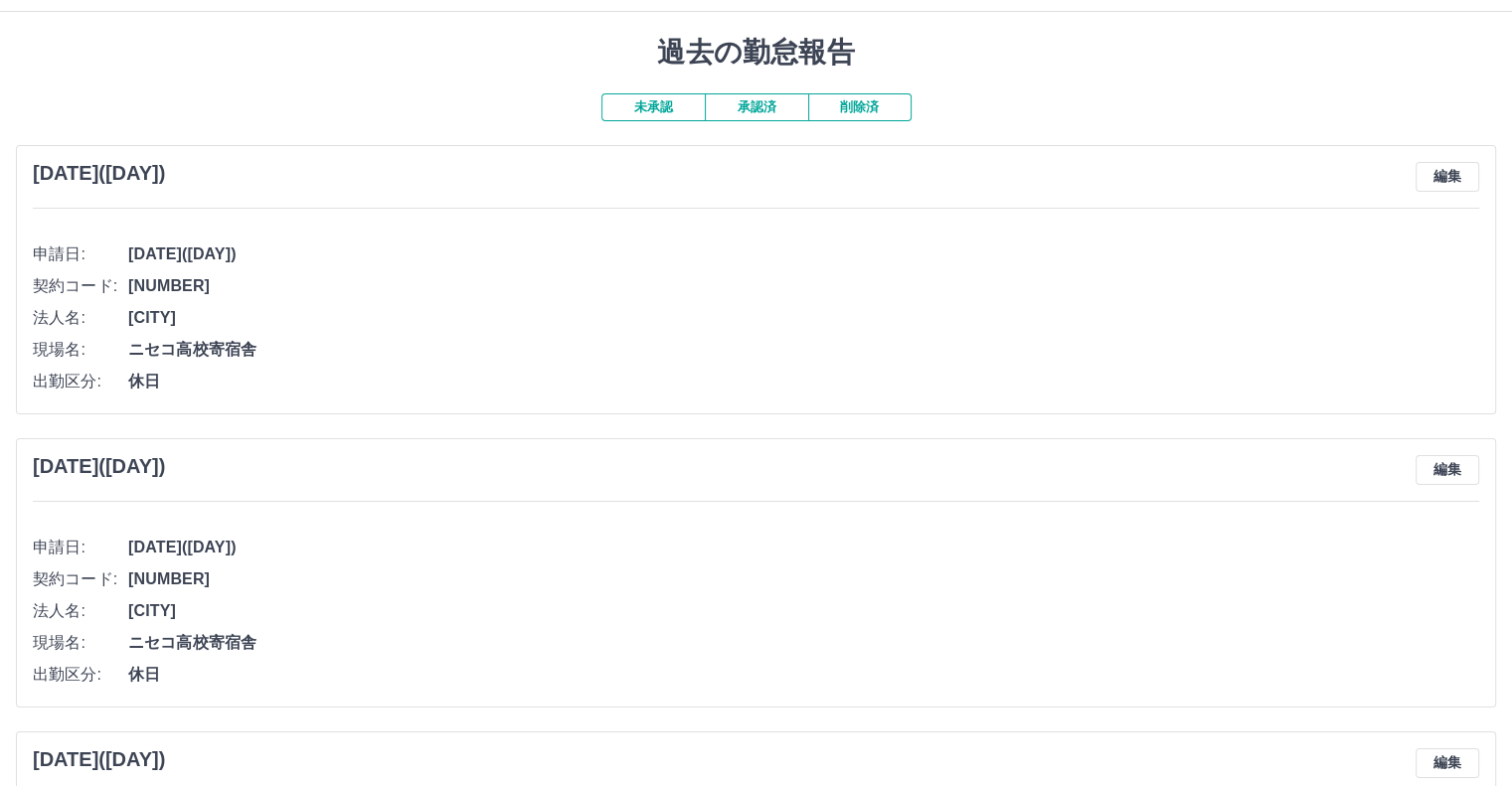 scroll, scrollTop: 0, scrollLeft: 0, axis: both 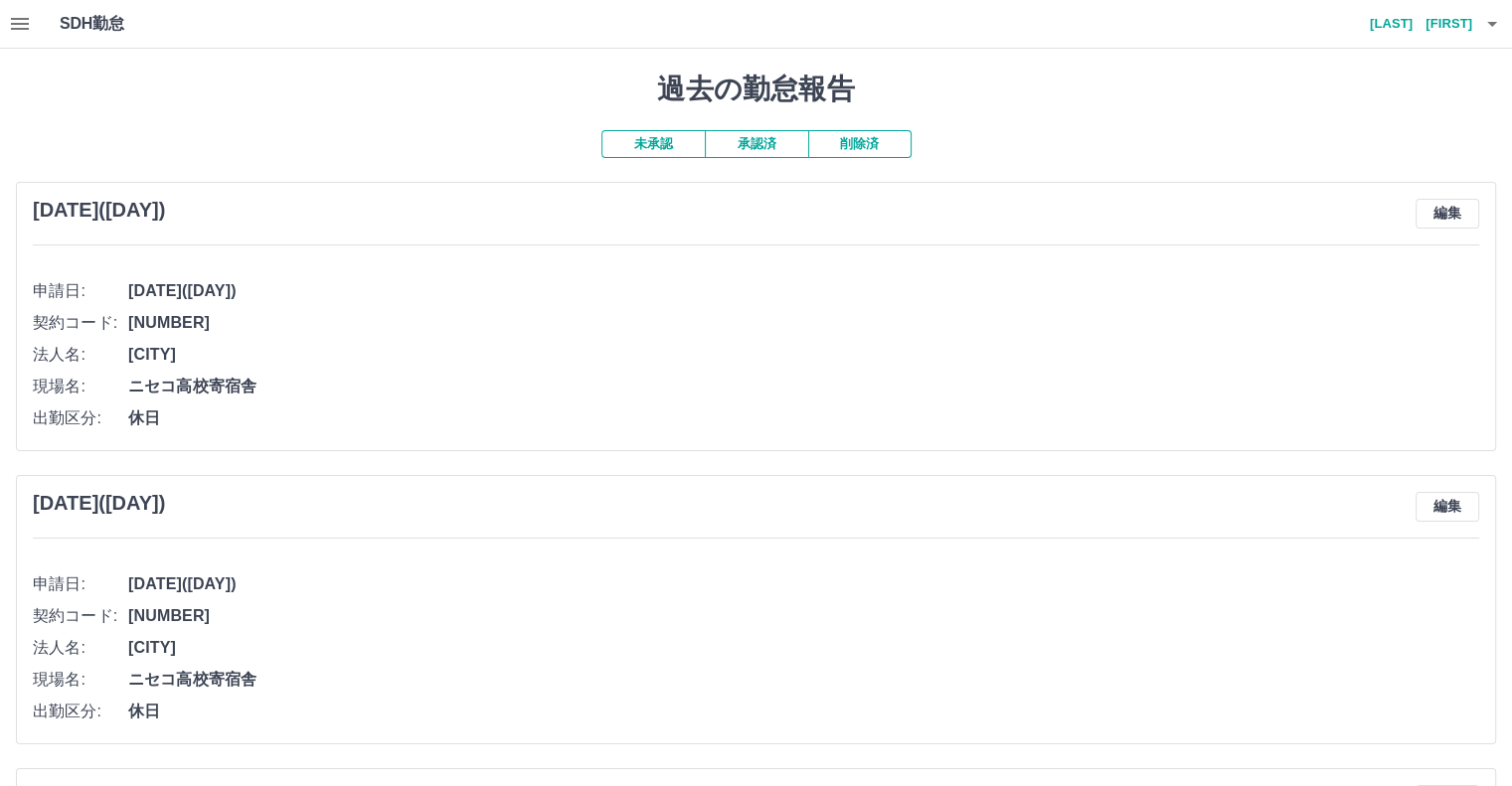 click on "SDH勤怠" at bounding box center [124, 24] 